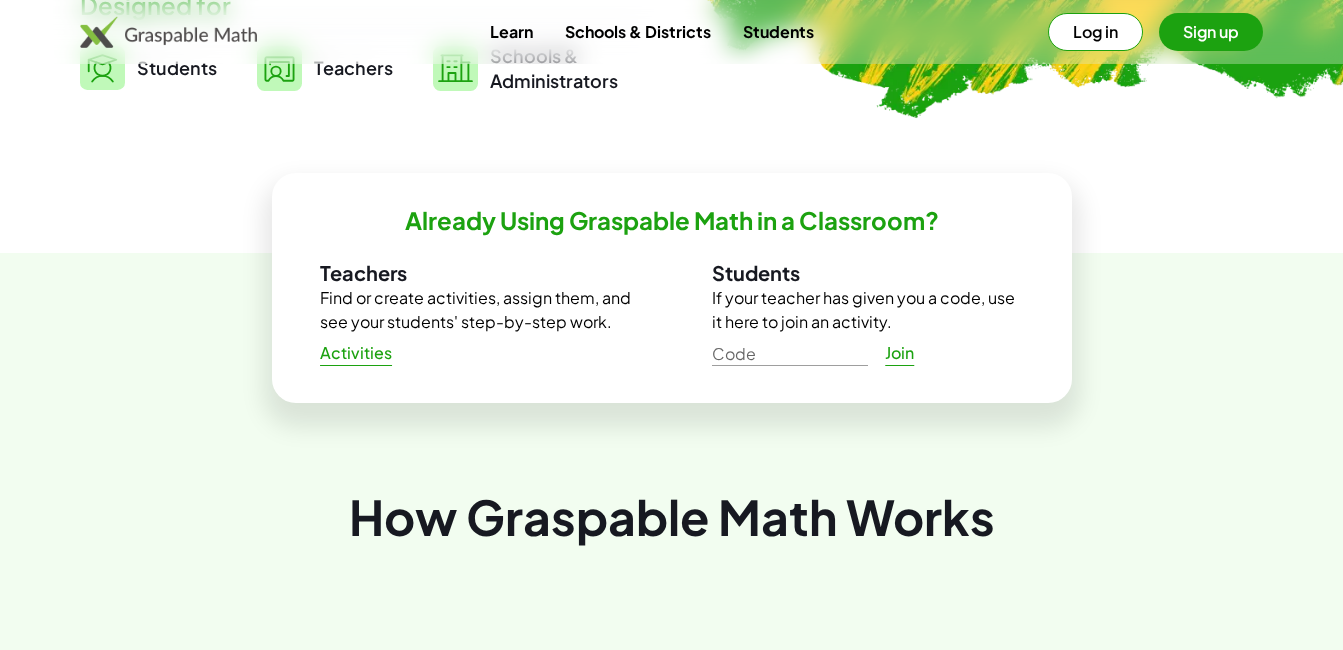 scroll, scrollTop: 384, scrollLeft: 0, axis: vertical 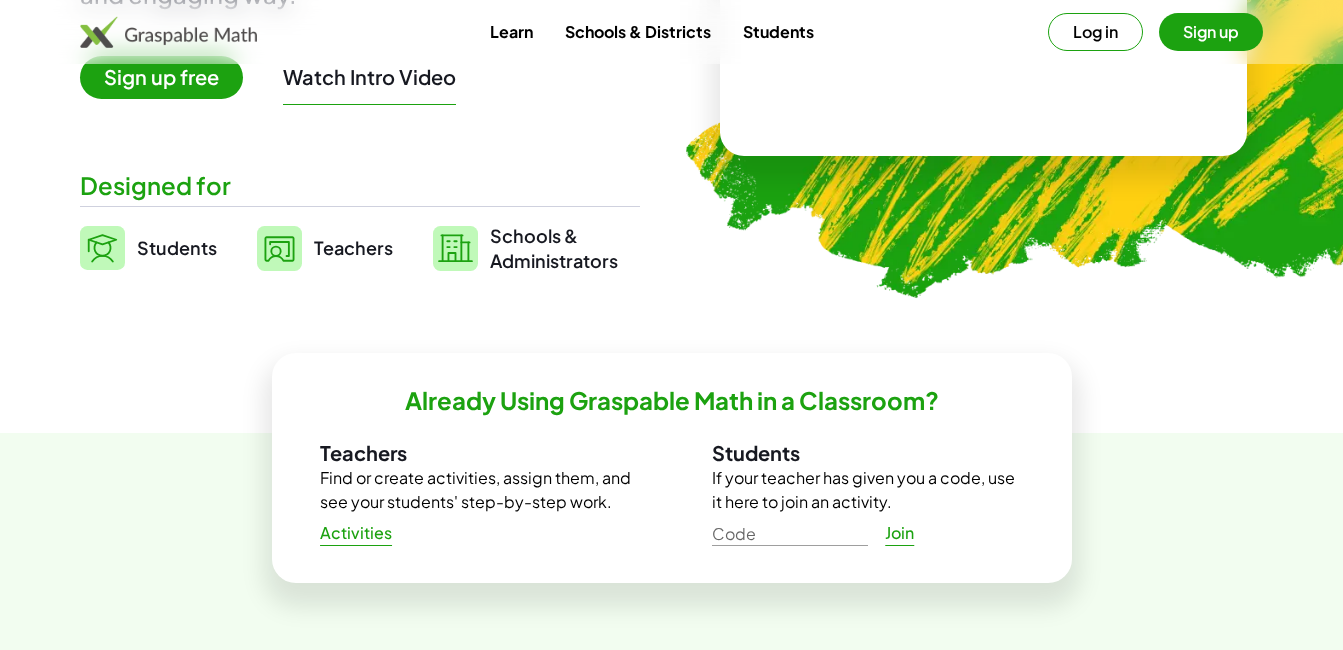 click on "Log in" at bounding box center [1095, 32] 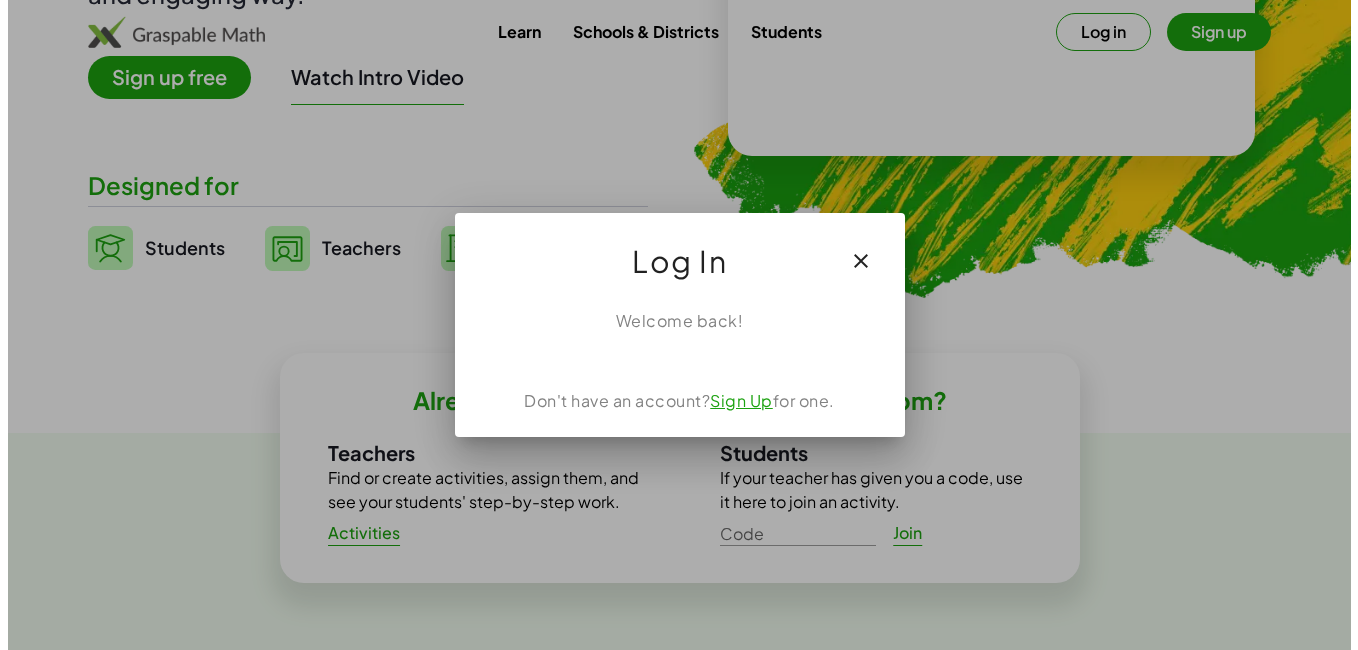 scroll, scrollTop: 0, scrollLeft: 0, axis: both 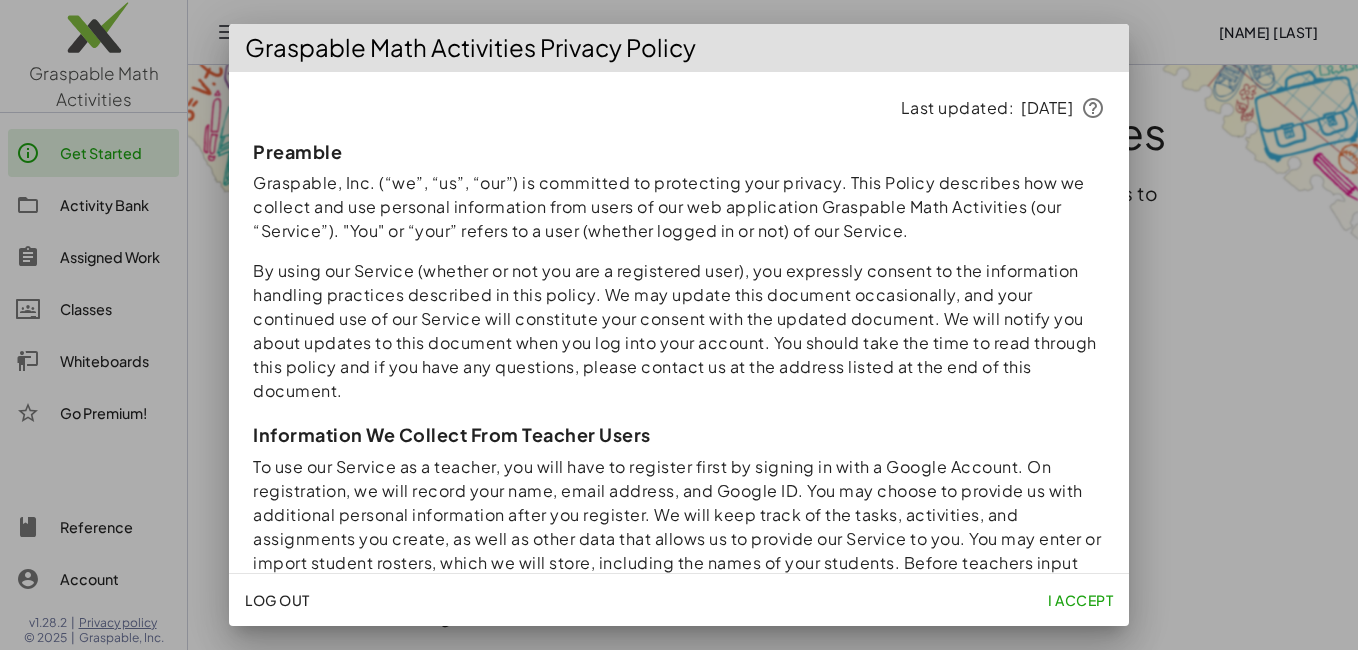 click on "I accept" 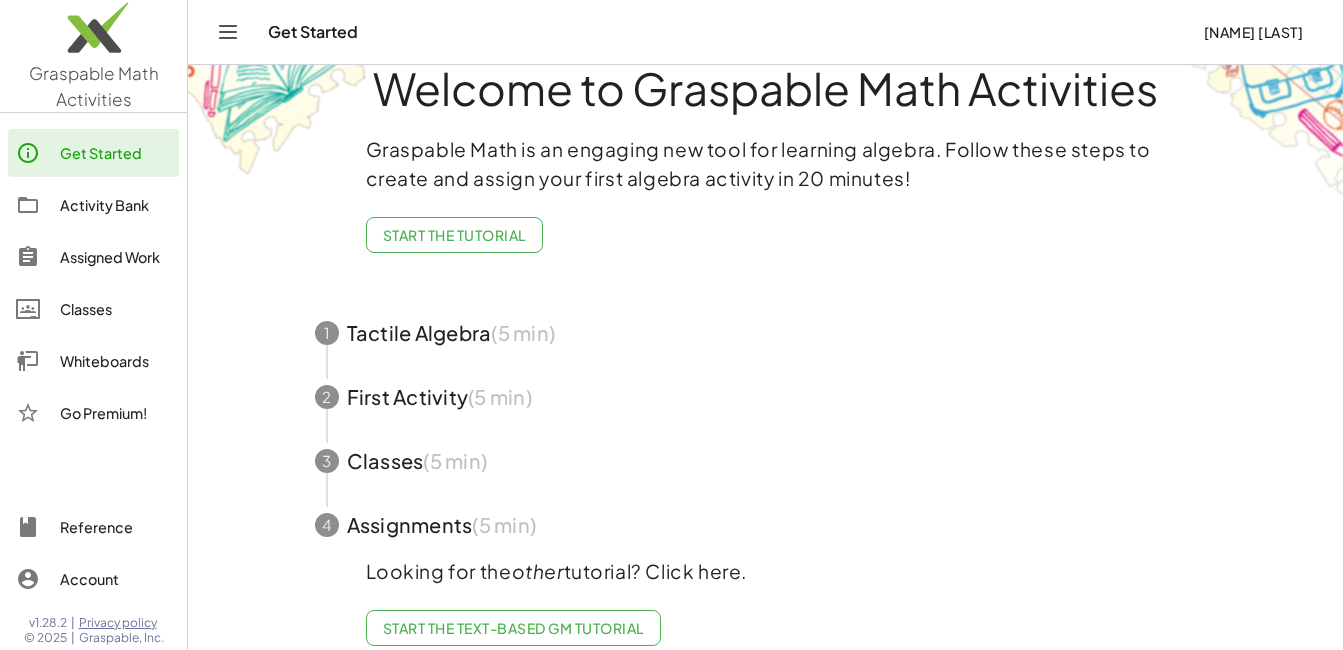 scroll, scrollTop: 83, scrollLeft: 0, axis: vertical 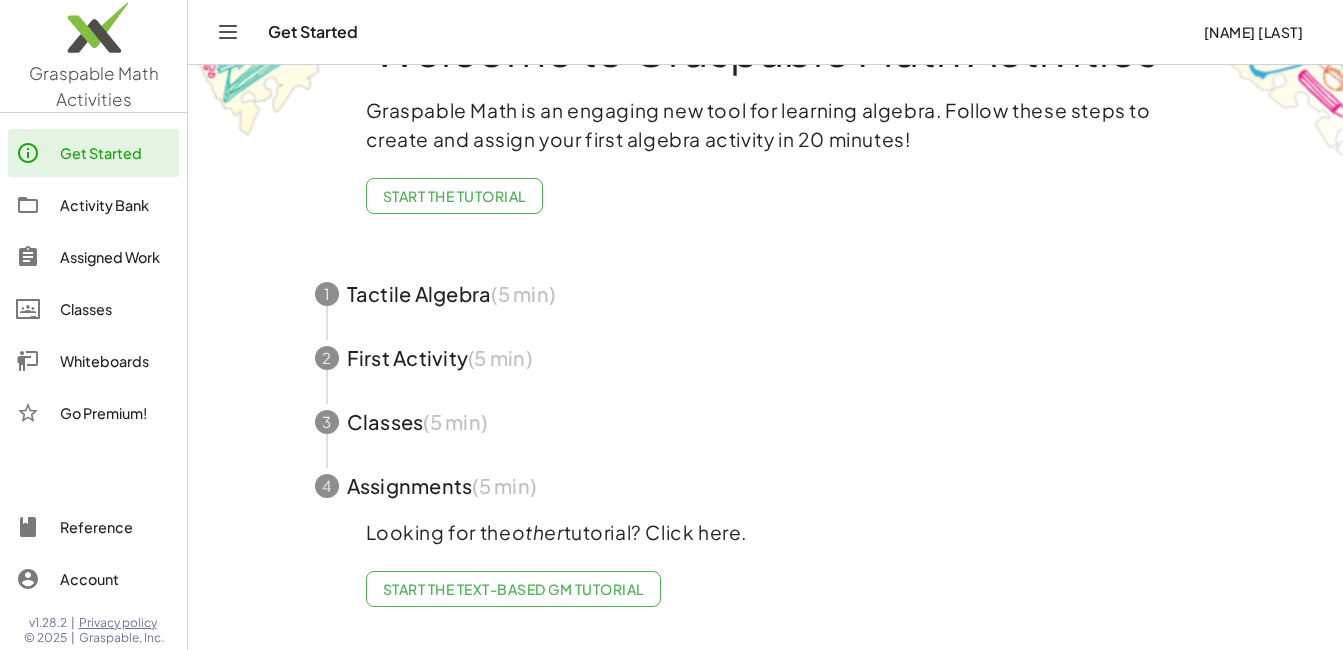 click on "Activity Bank" 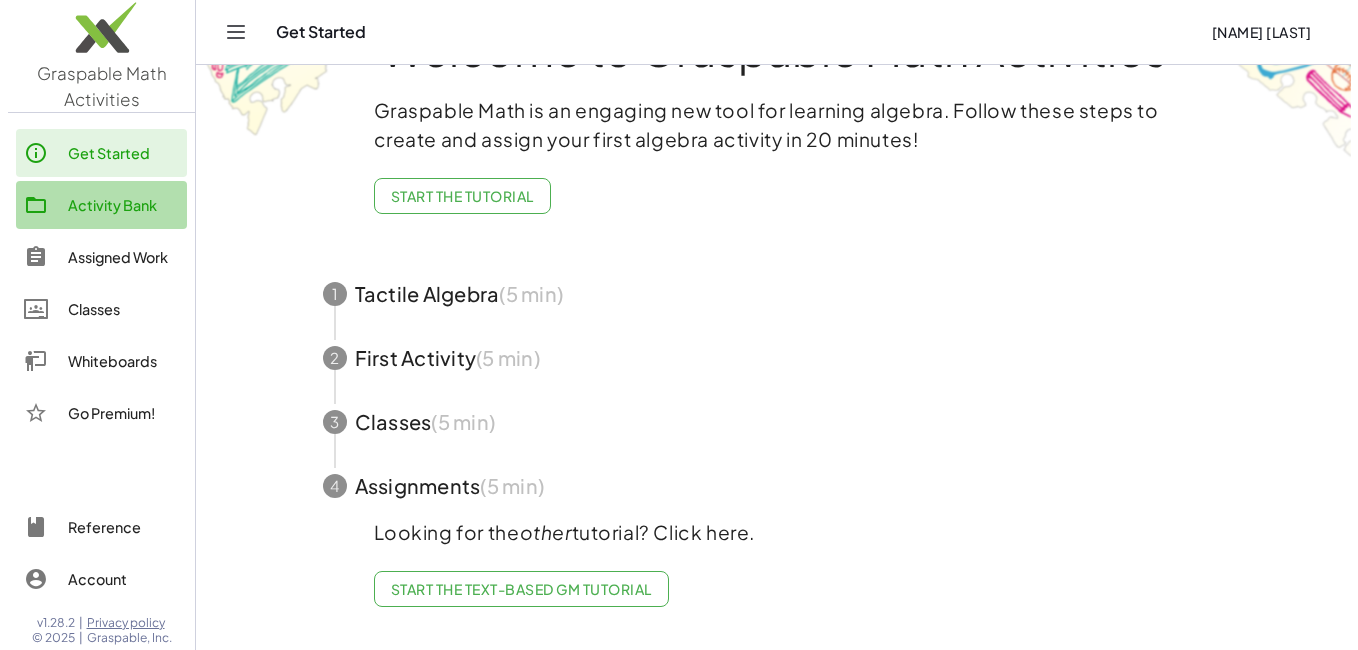 scroll, scrollTop: 0, scrollLeft: 0, axis: both 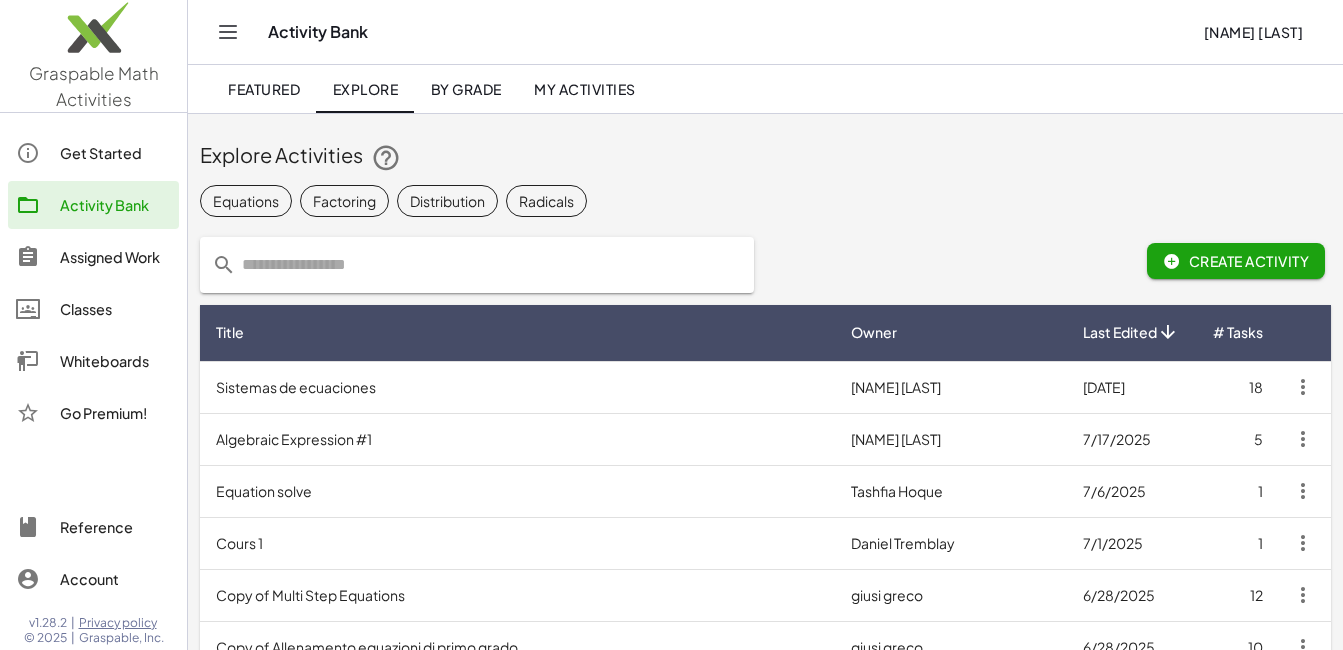 click on "Equation solve" at bounding box center [517, 491] 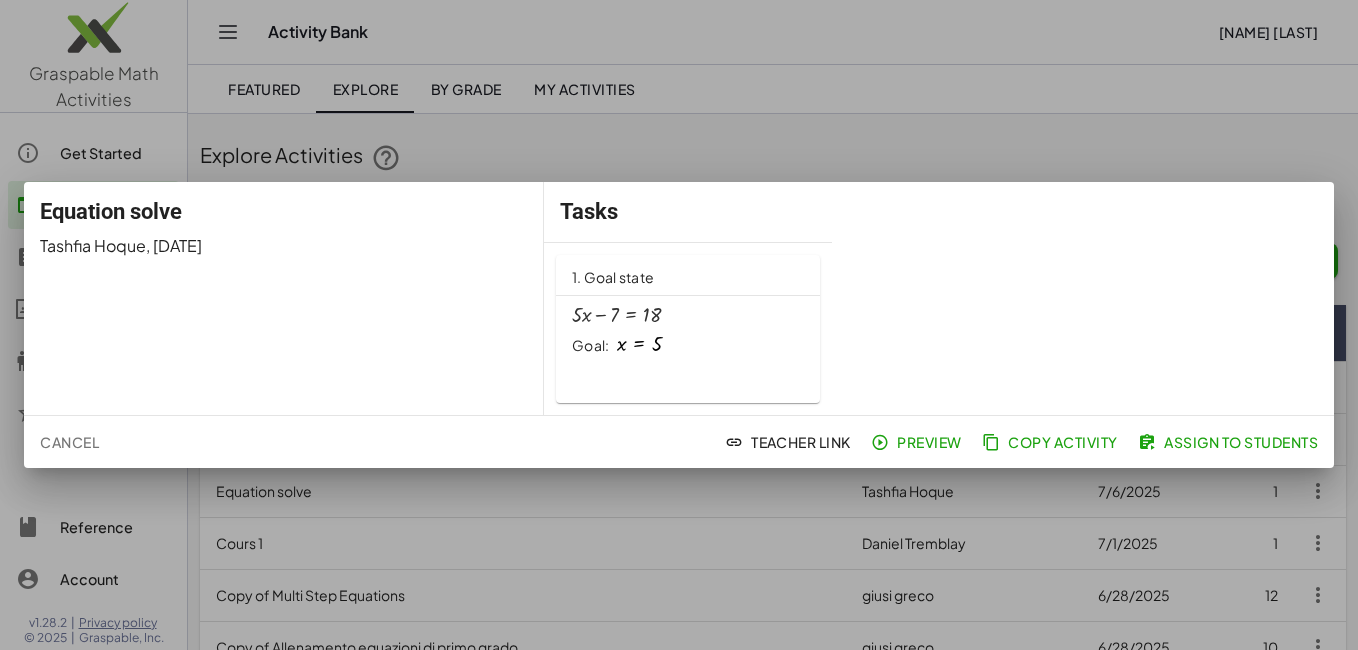 click on "Preview" 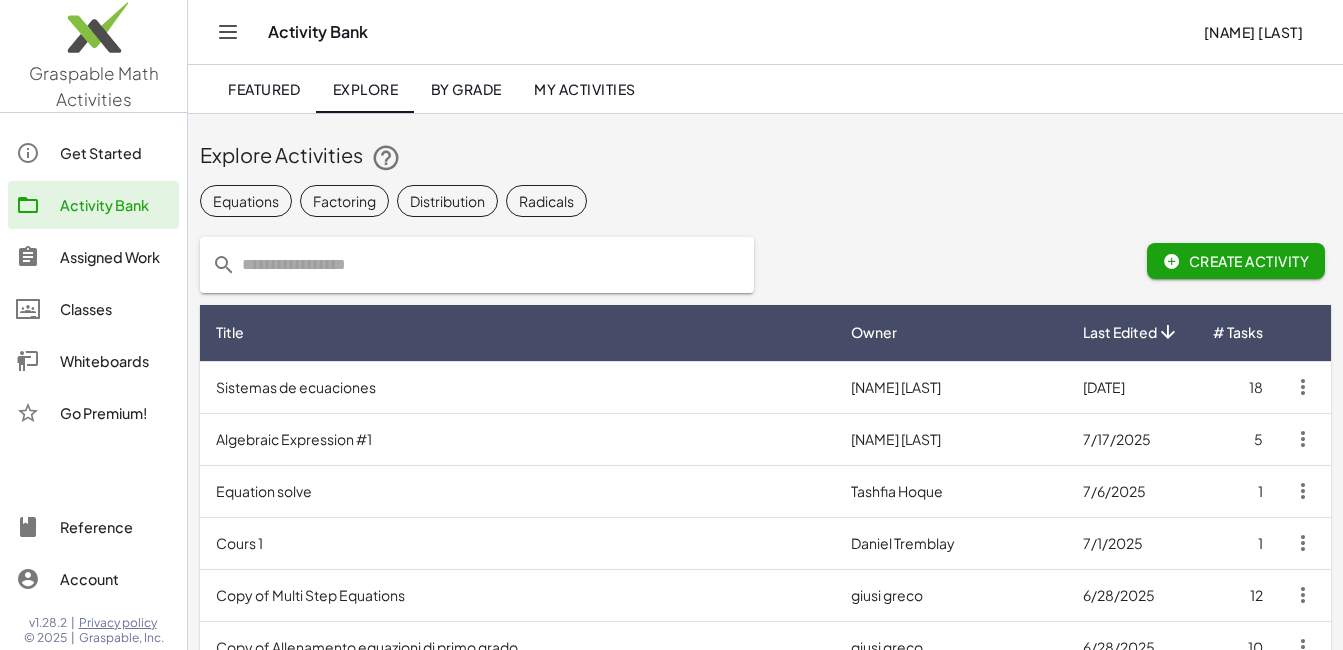 click on "Algebraic Expression #1" at bounding box center [517, 439] 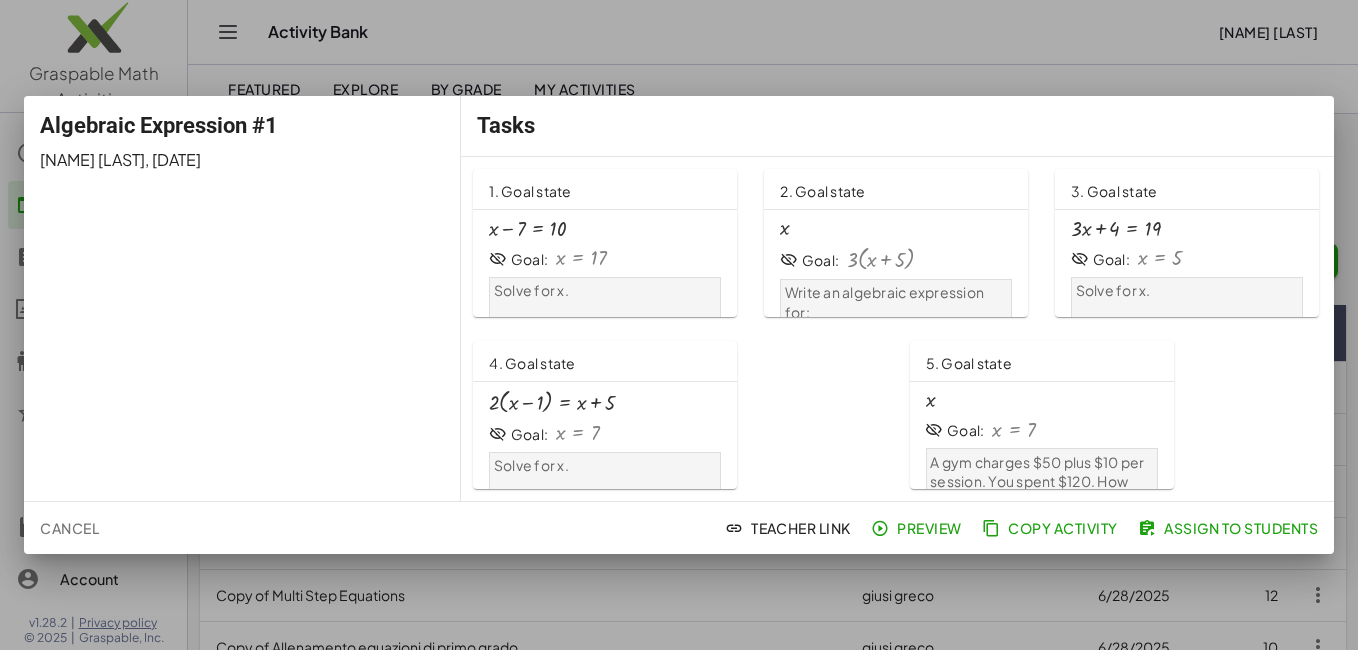 click at bounding box center (679, 325) 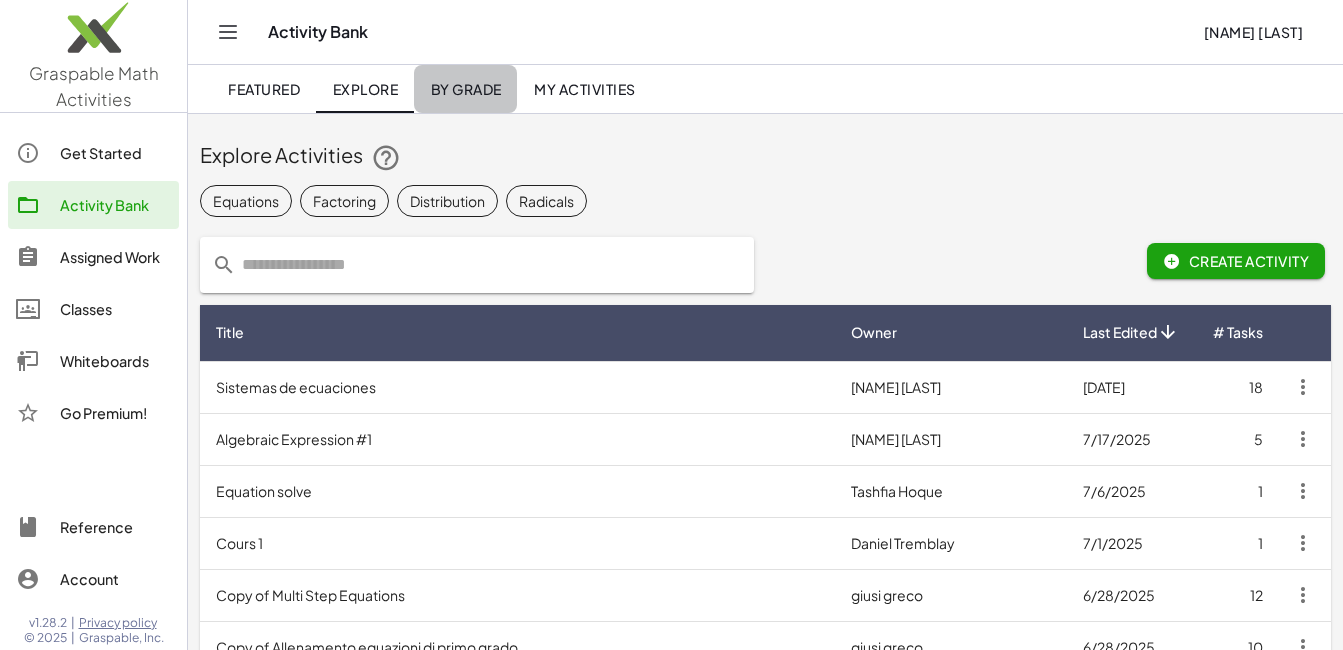 click on "By Grade" 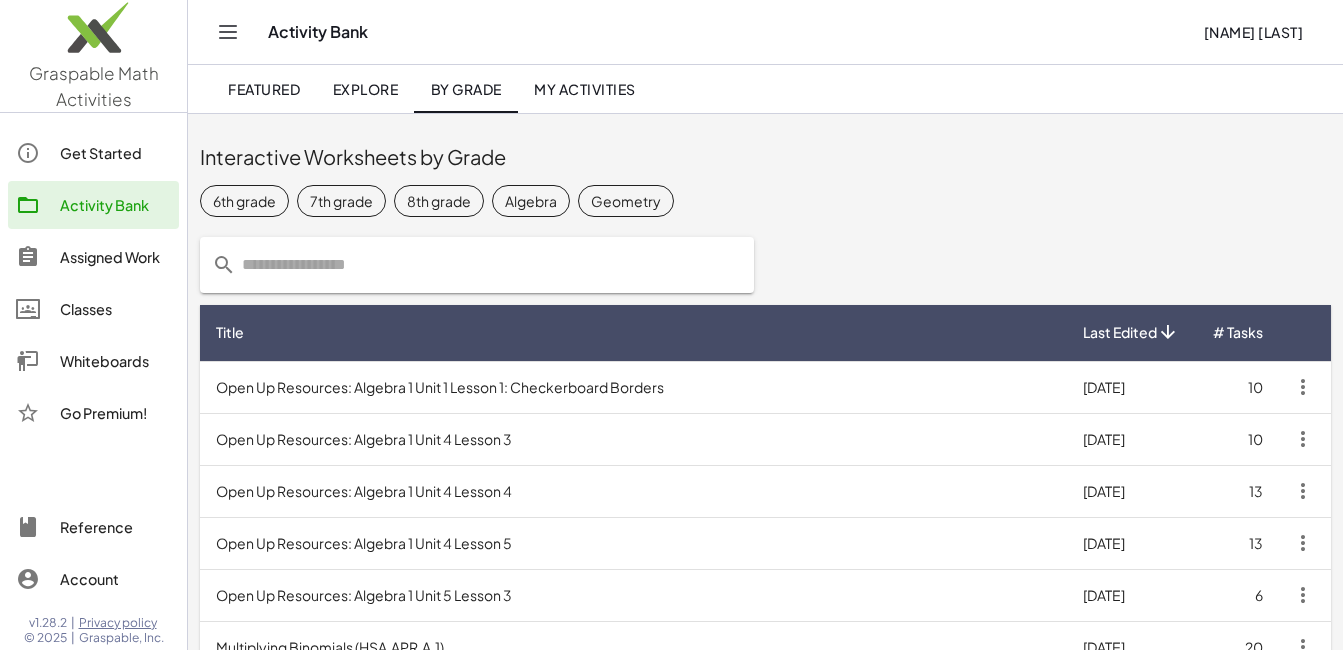 click on "Whiteboards" 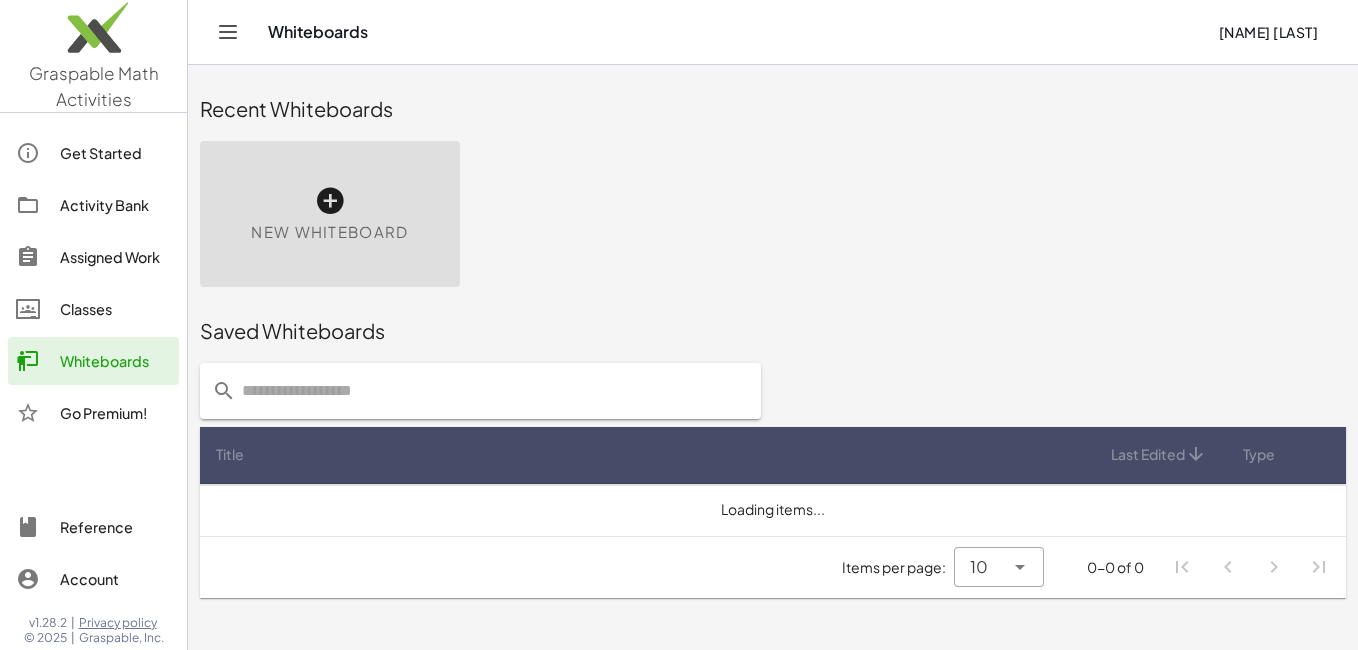 click on "New Whiteboard" at bounding box center [330, 214] 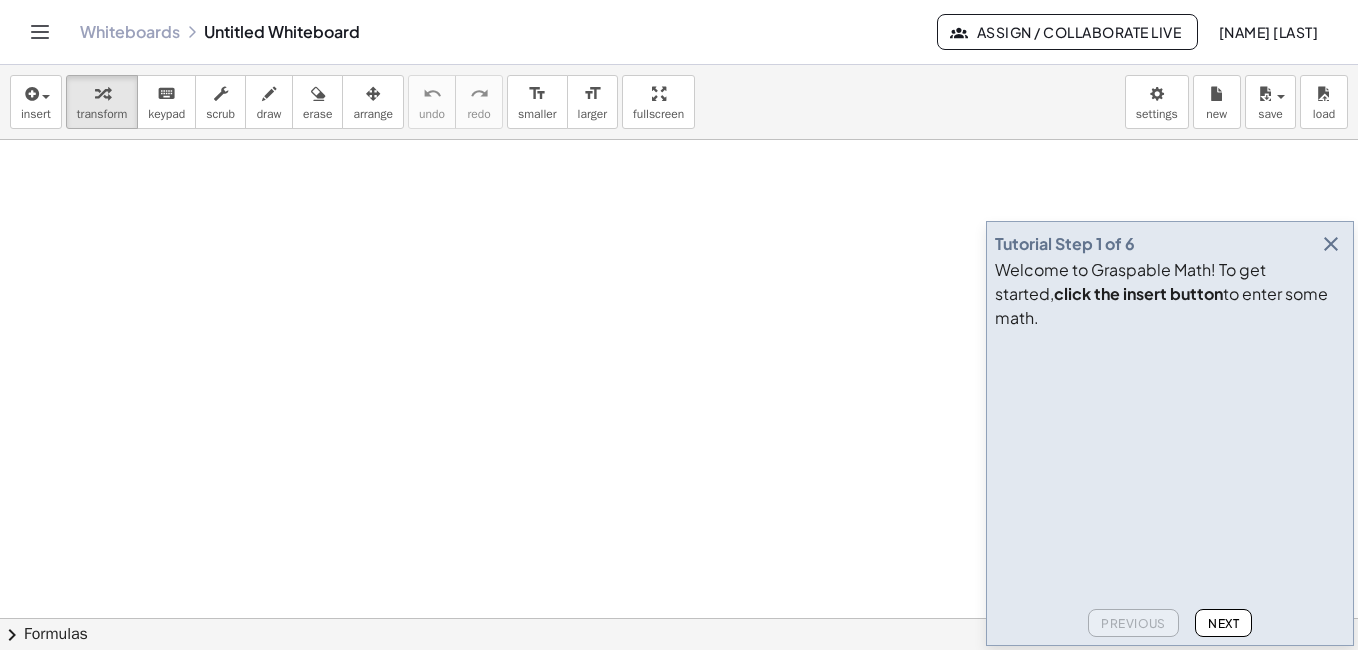 click at bounding box center (679, 618) 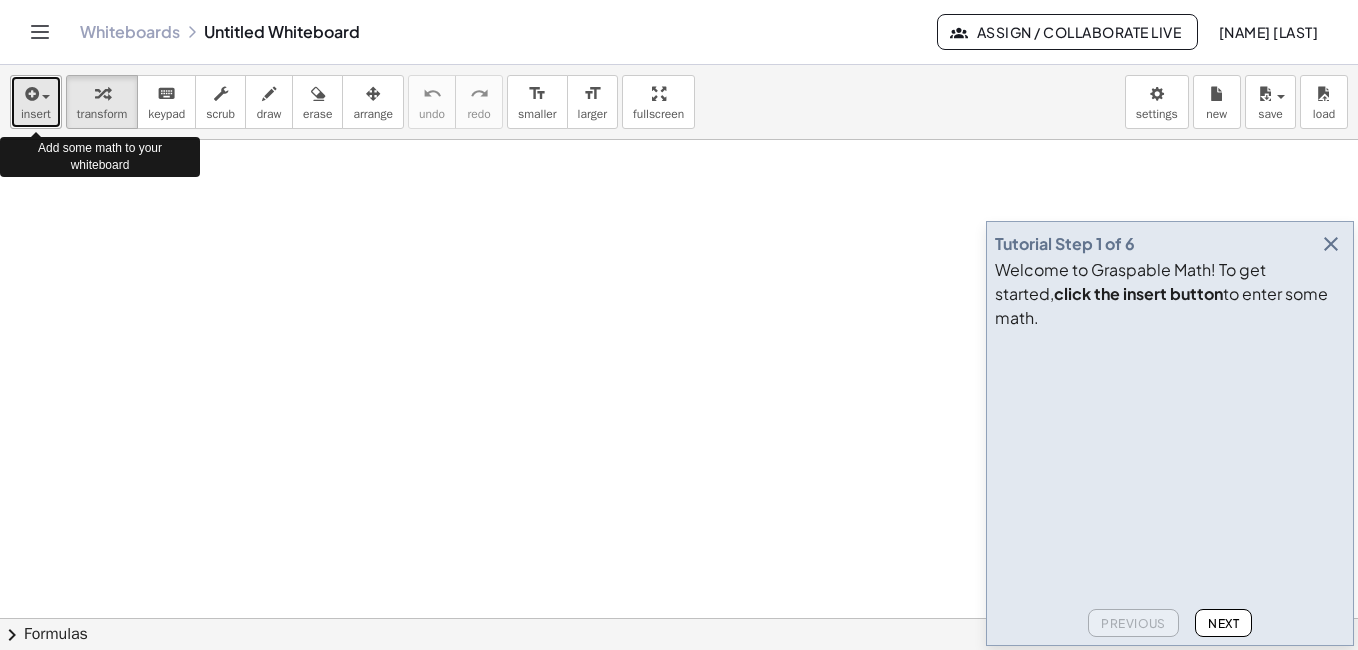 click at bounding box center [36, 93] 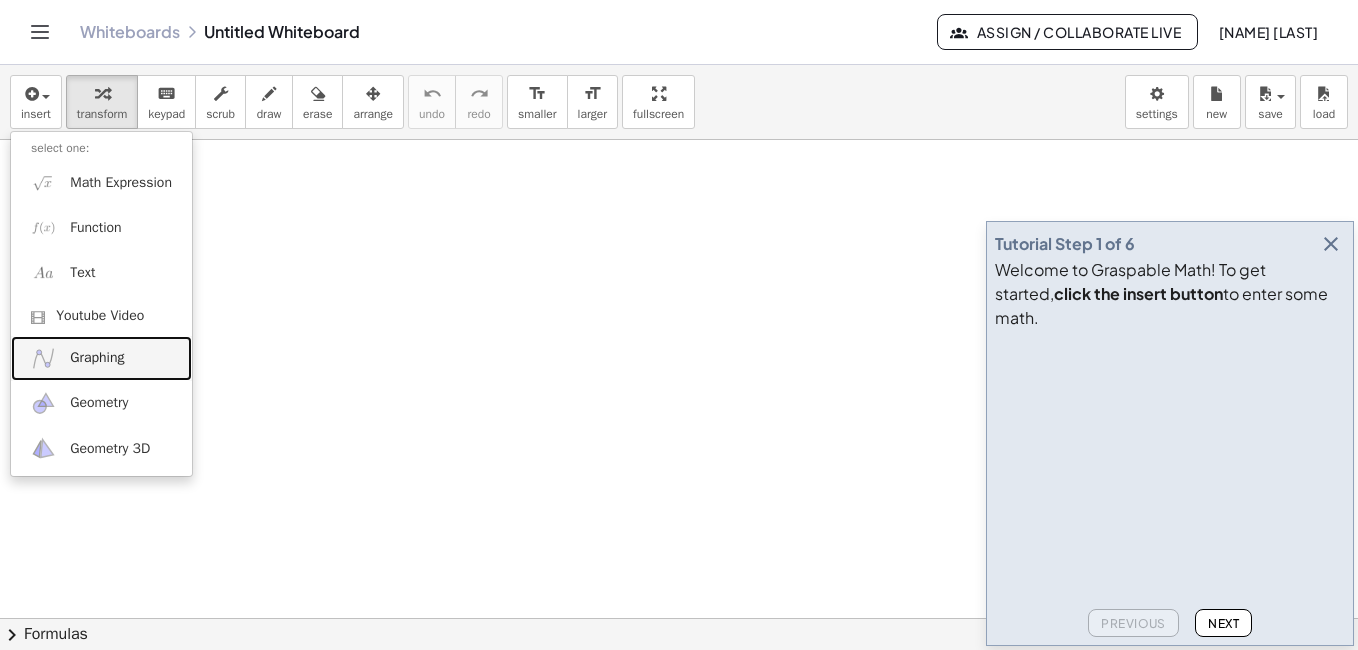 click on "Graphing" at bounding box center (101, 358) 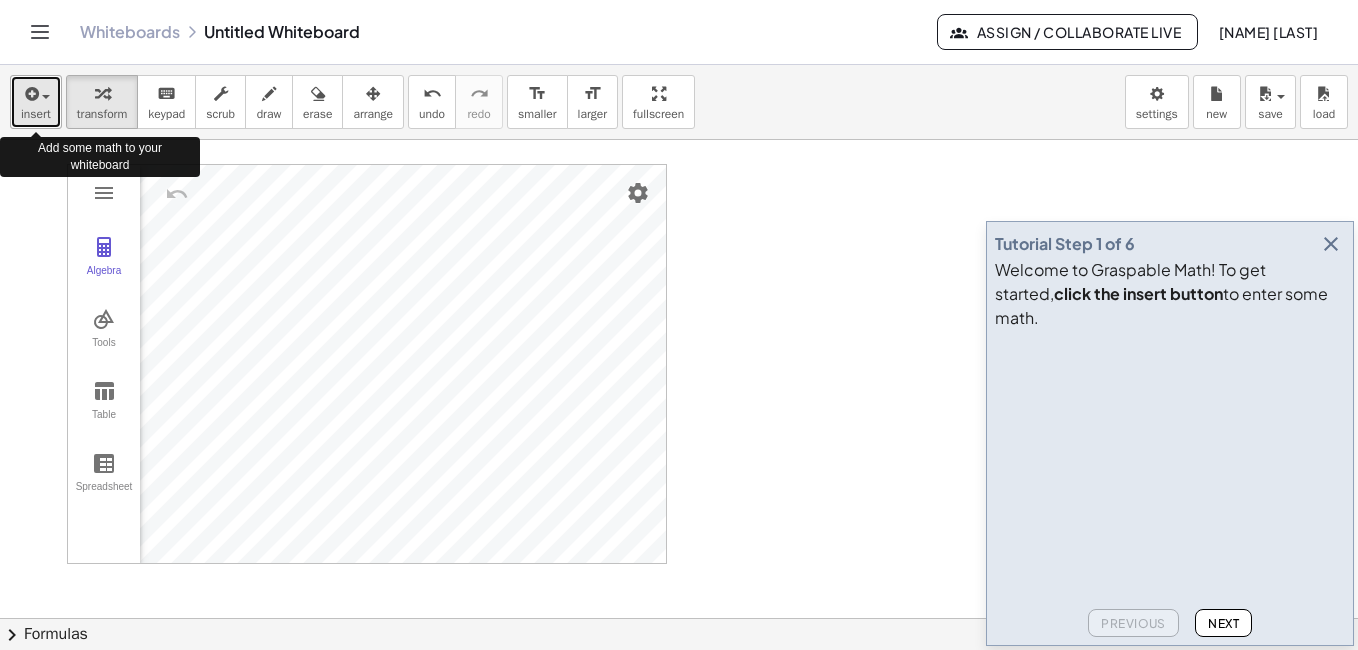 click at bounding box center [36, 93] 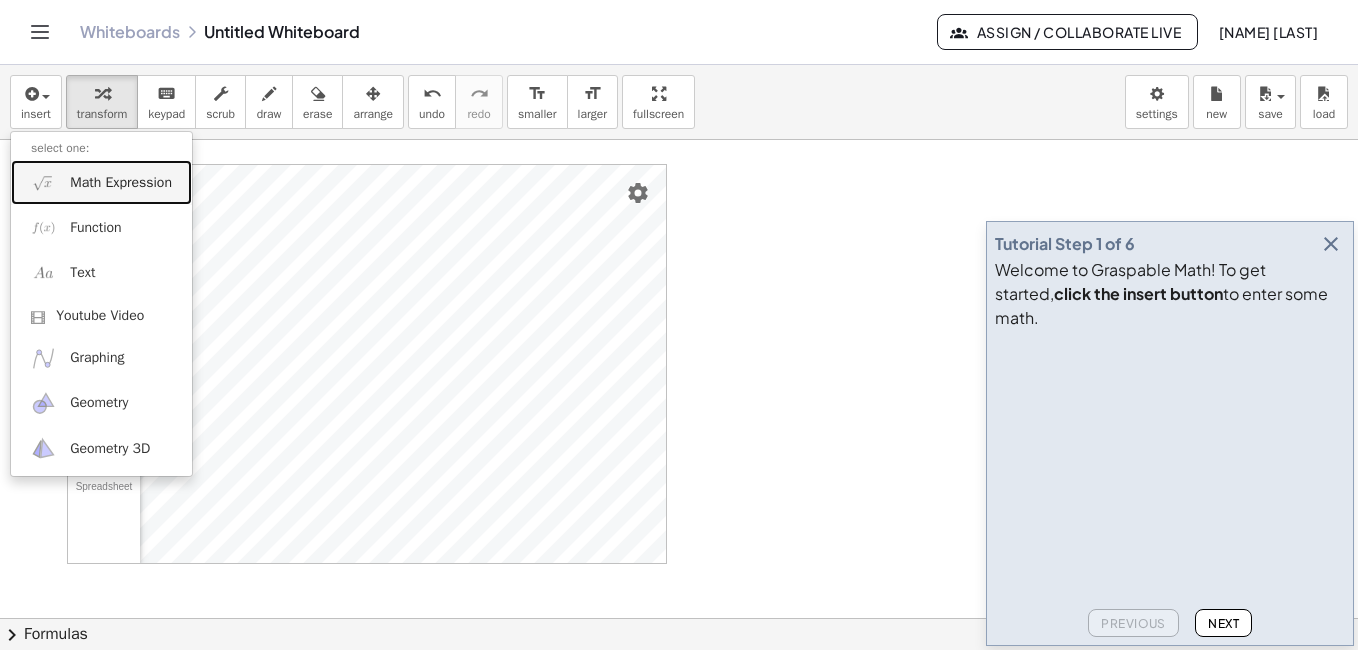 click on "Math Expression" at bounding box center (101, 182) 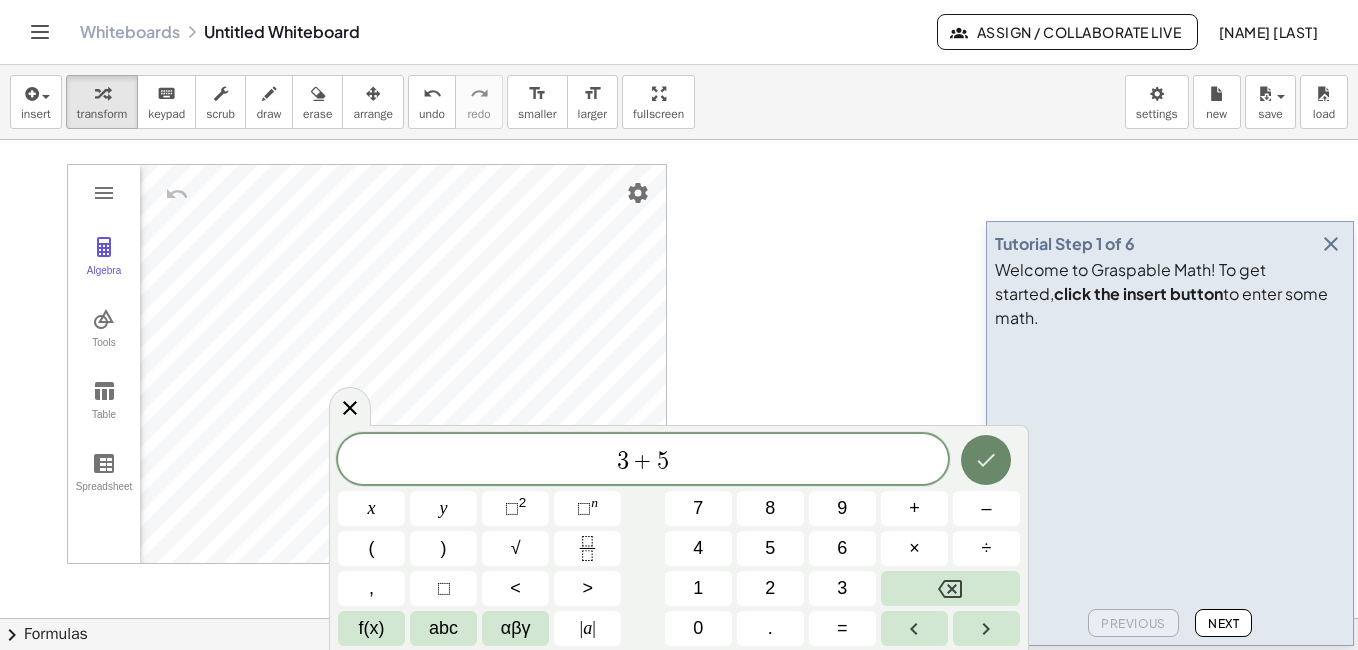 click at bounding box center [986, 460] 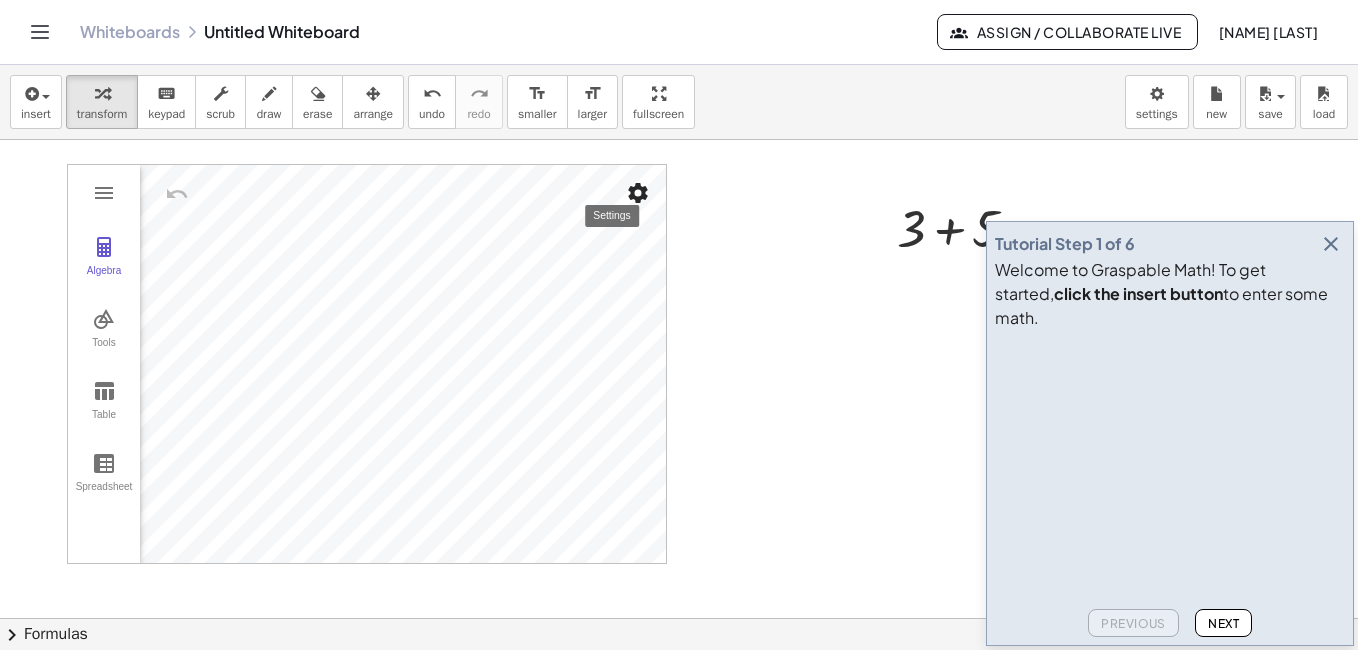 click at bounding box center [638, 193] 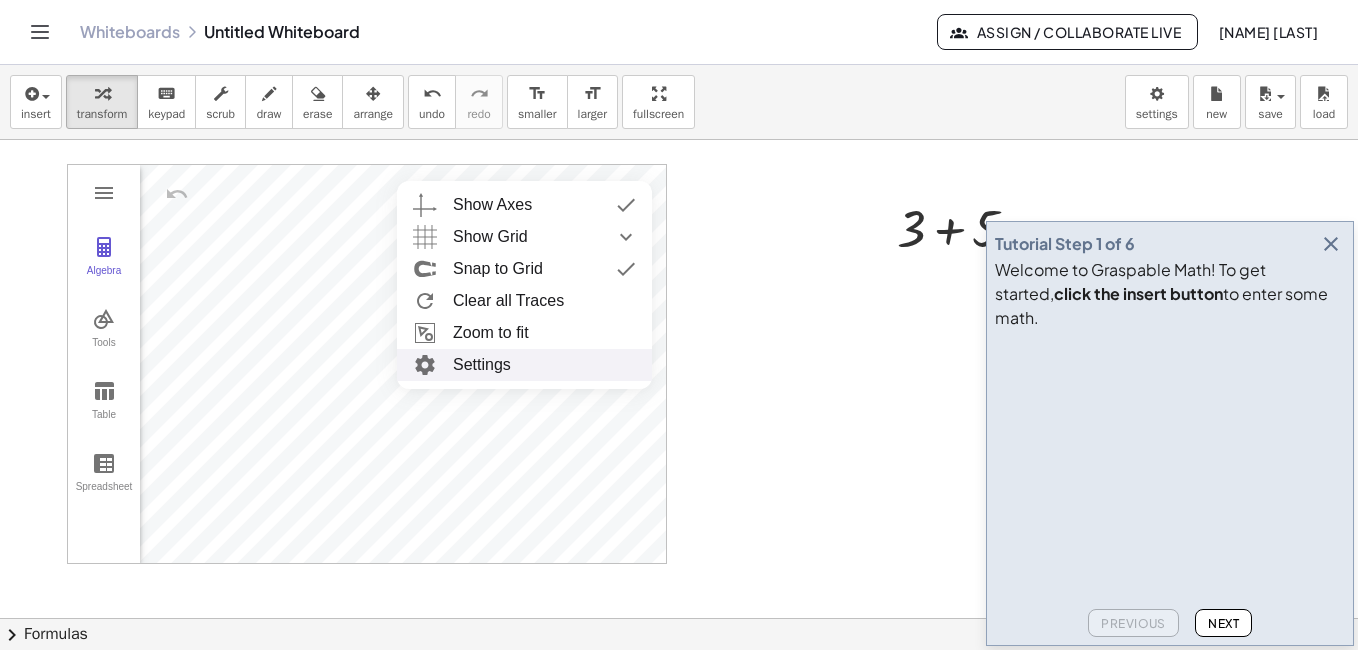 click on "Settings" at bounding box center [524, 365] 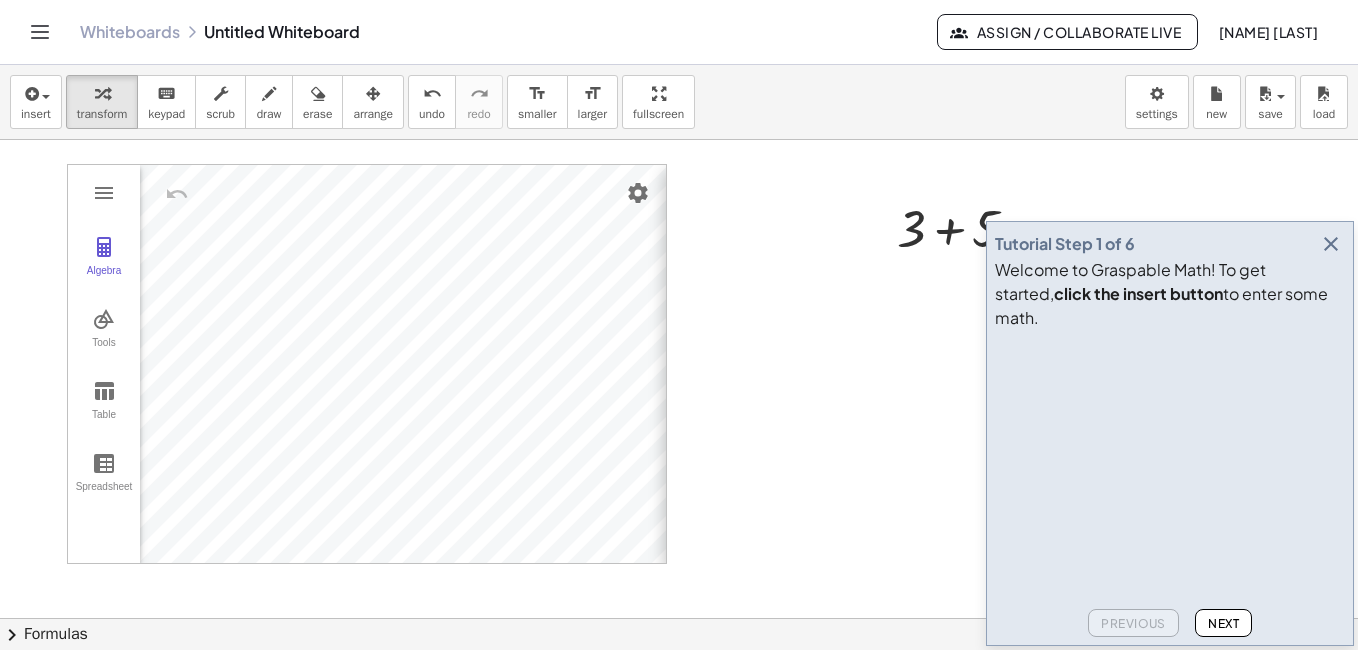 click on "xAxis yAxis Grid Dimensions x Min: ***** x Max: **** y Min: ***** y Max: **** xAxis : yAxis *  :  * Axes Show Axes Bold Color: Line Style: Label Style: Serif Bold Italic Navigation Bar for Construction Steps Show Play button Button to open construction protocol Miscellaneous Background Color: Tooltips: Automatic Show Mouse Coordinates Right Angle Style: □ Show xAxis Show Numbers Positive Direction Only Distance Ticks:  |    |    | Label: Unit: Cross at: * Stick to Edge Selection Allowed Show yAxis Show Numbers Positive Direction Only Distance Ticks:  |    |    | Label: Unit: * x:" at bounding box center [367, 364] 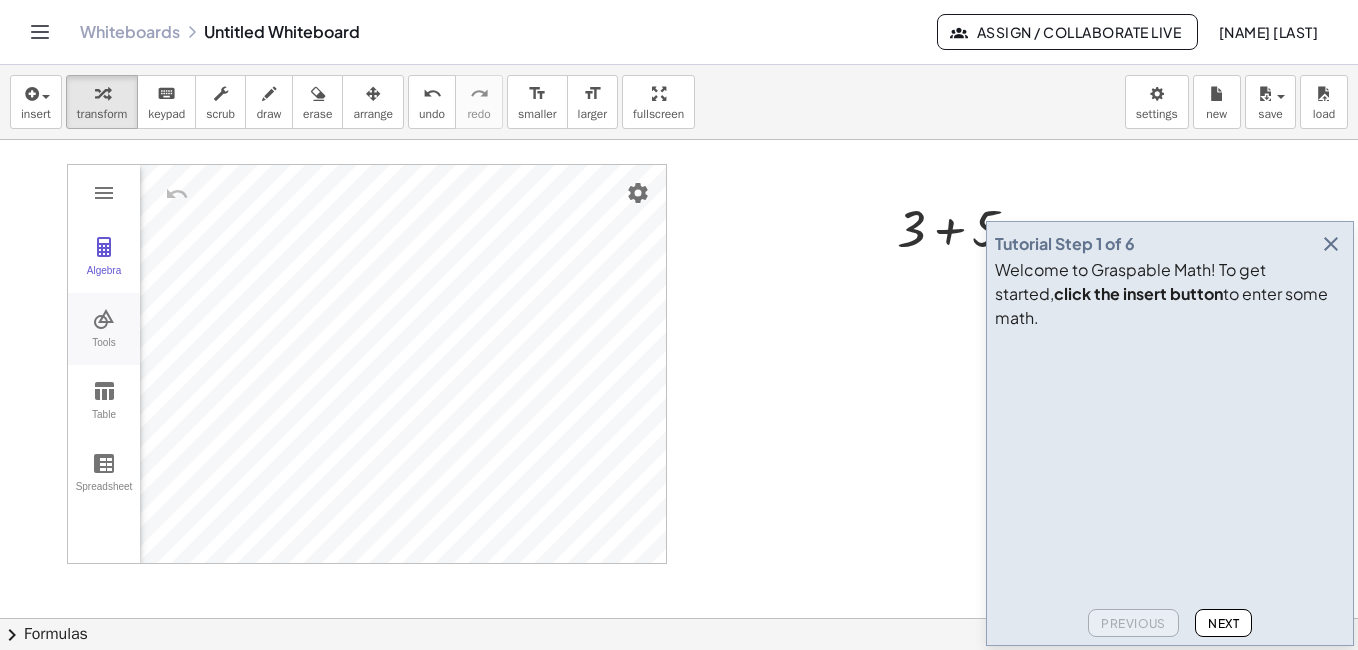 click at bounding box center (104, 319) 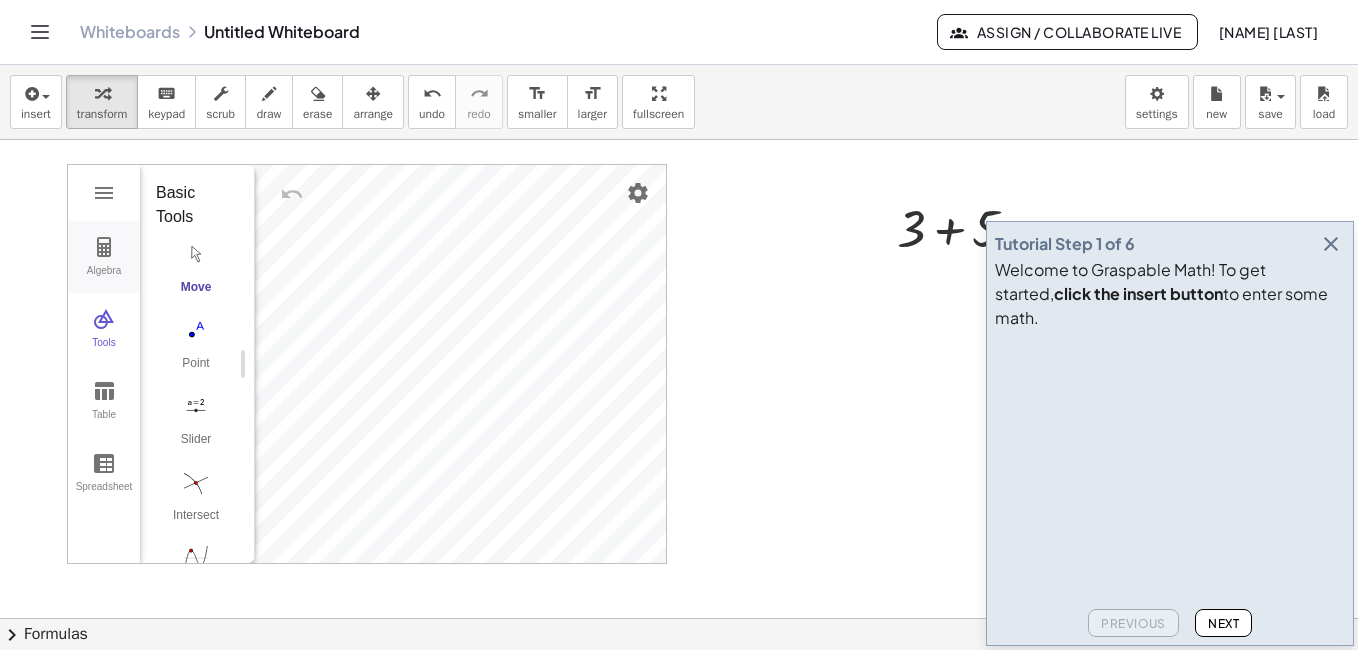 click on "Algebra" at bounding box center [104, 257] 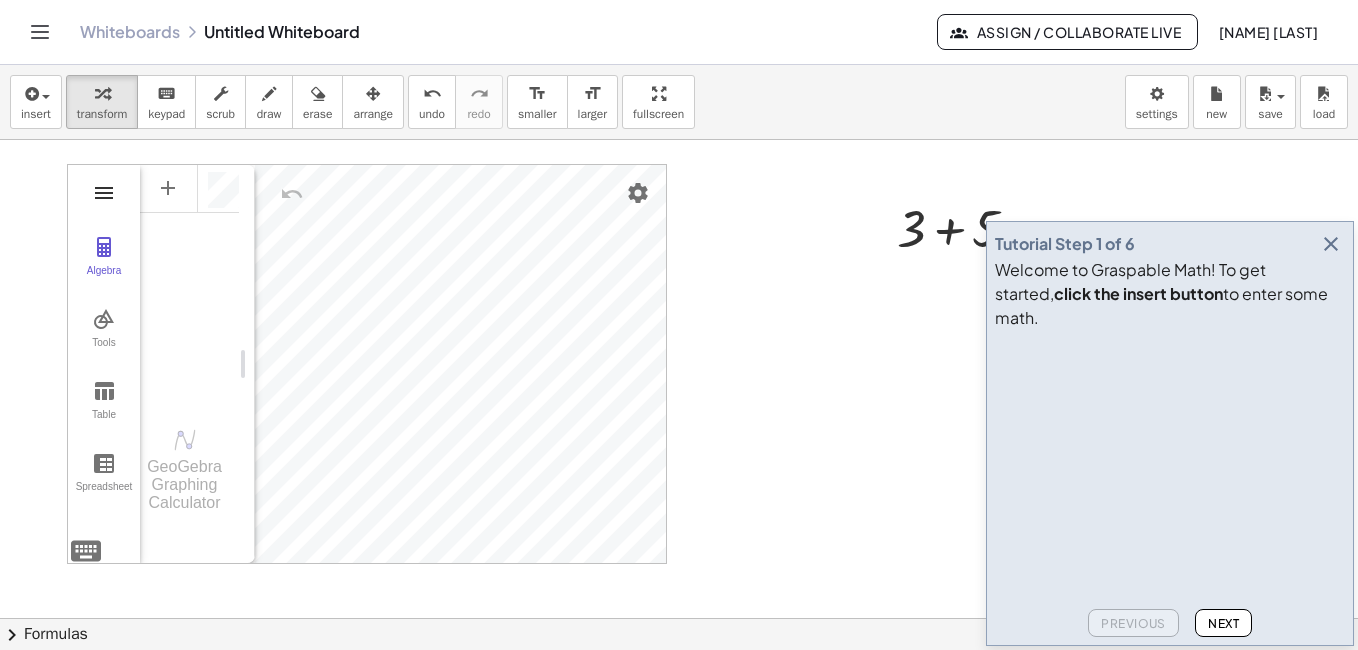click at bounding box center [104, 193] 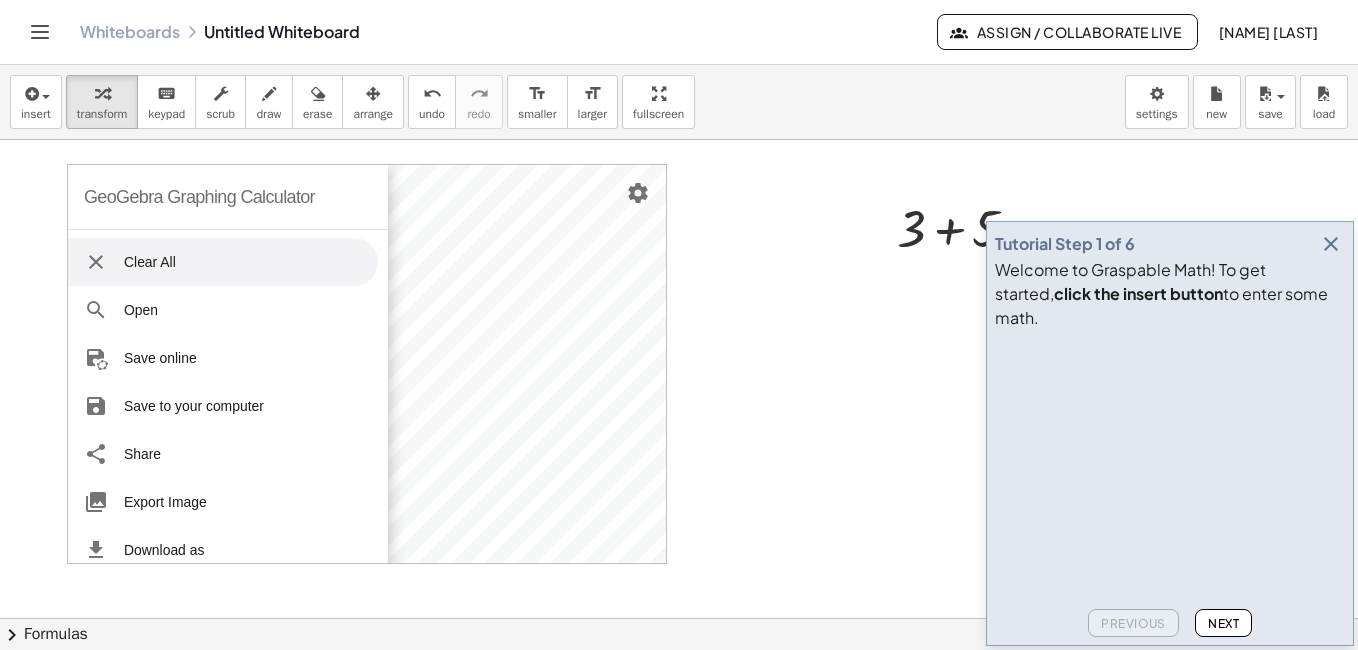 click on "Clear All" at bounding box center (223, 262) 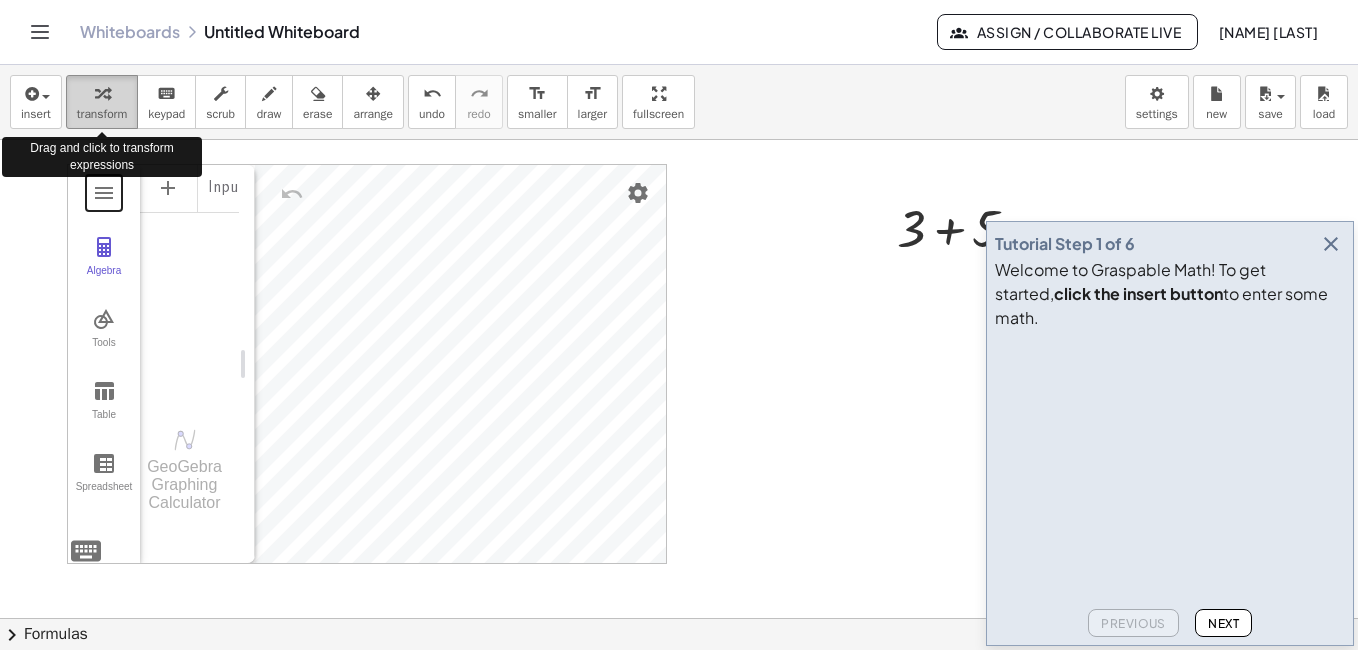 click on "transform" at bounding box center (102, 114) 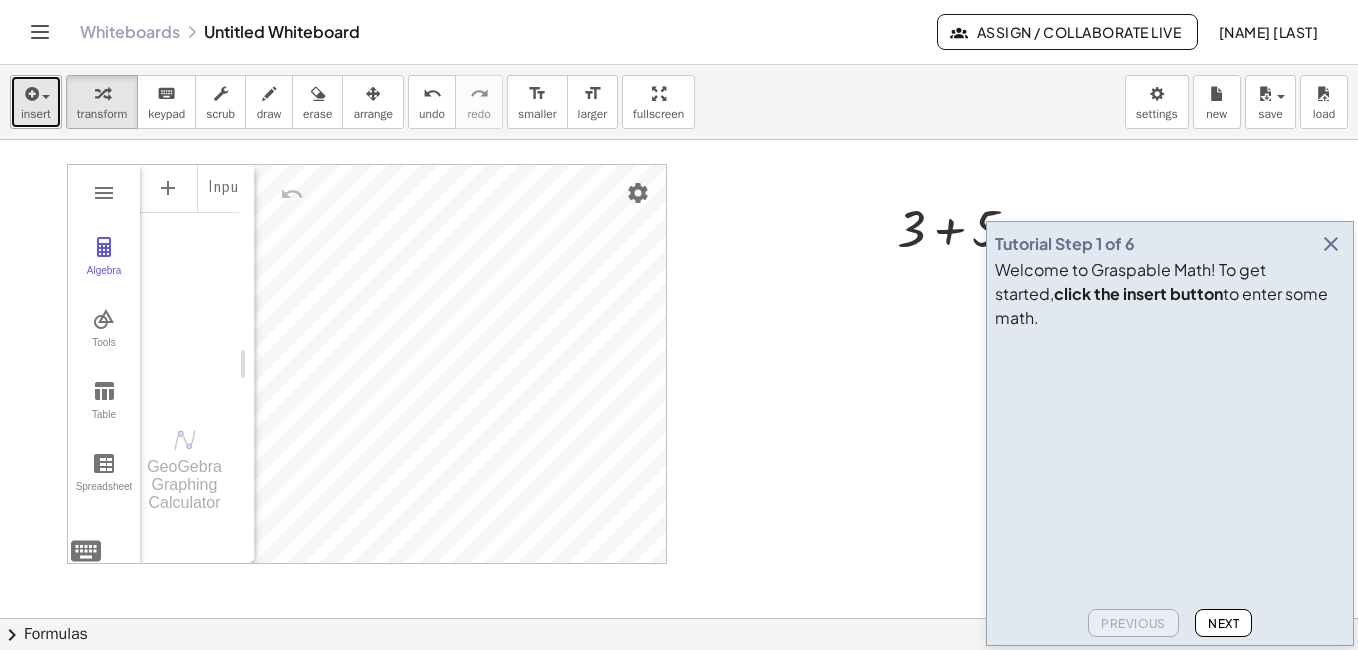 click at bounding box center (30, 94) 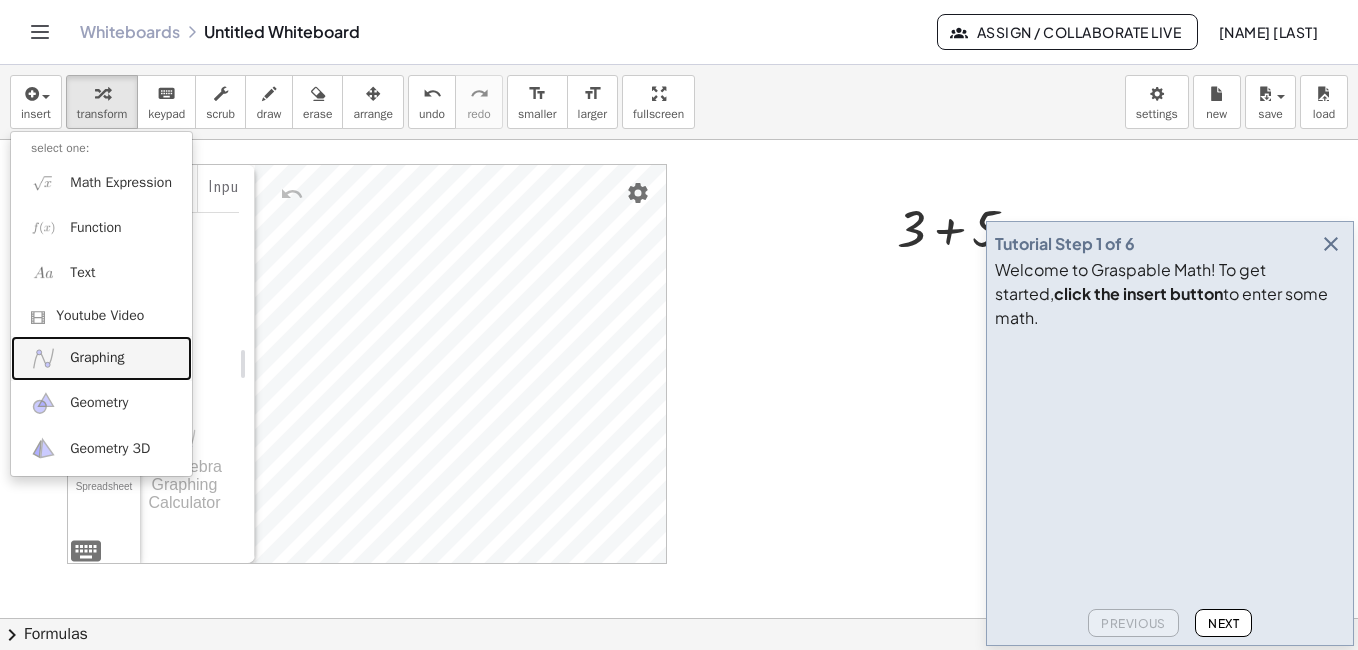click on "Graphing" at bounding box center [97, 358] 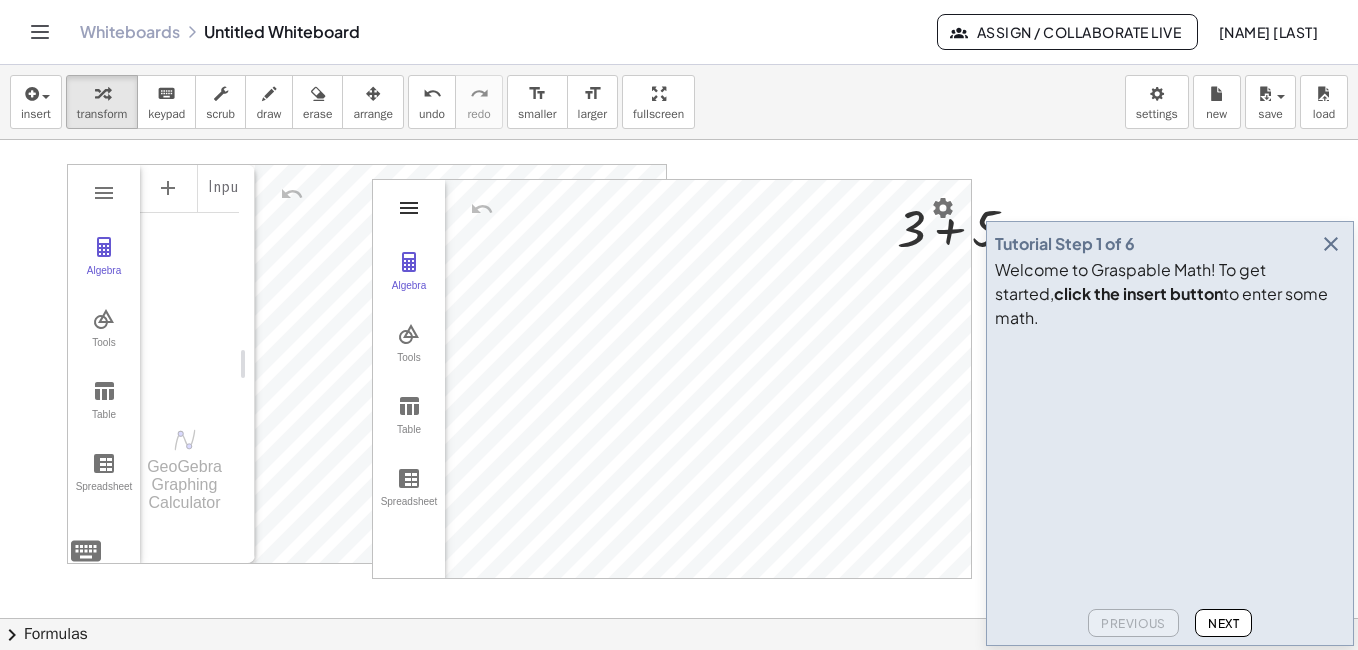 click at bounding box center (409, 208) 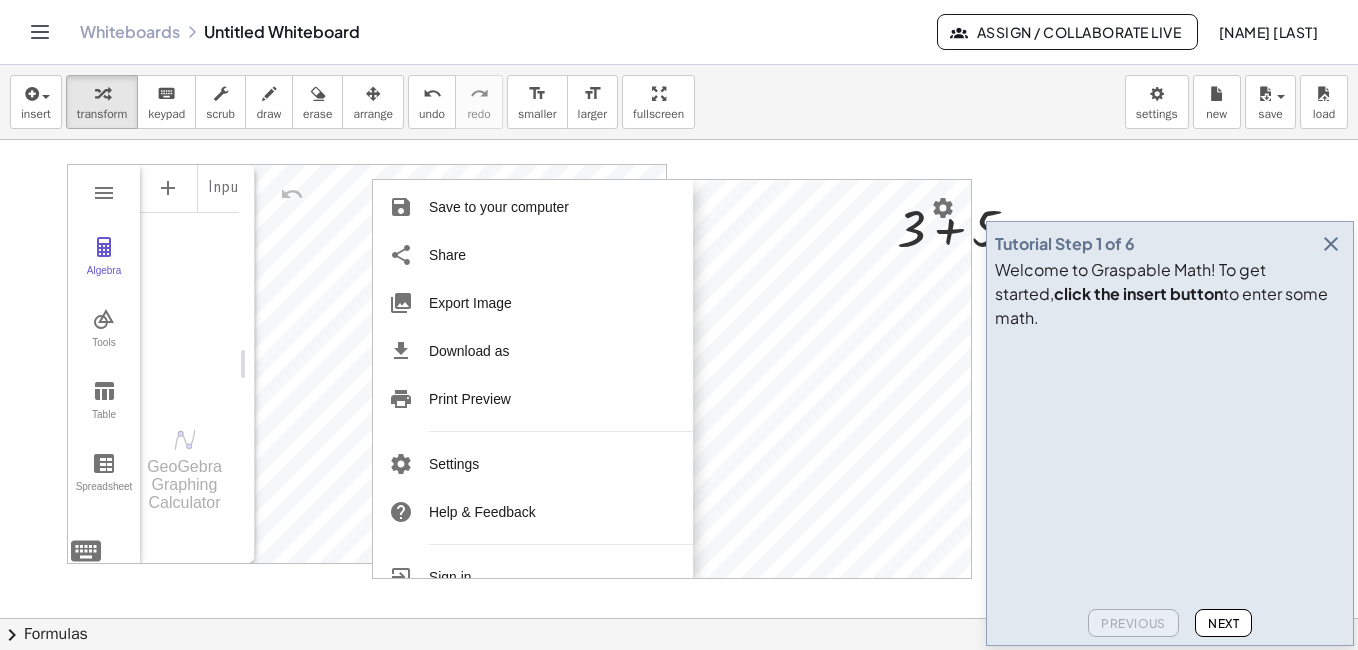 scroll, scrollTop: 245, scrollLeft: 0, axis: vertical 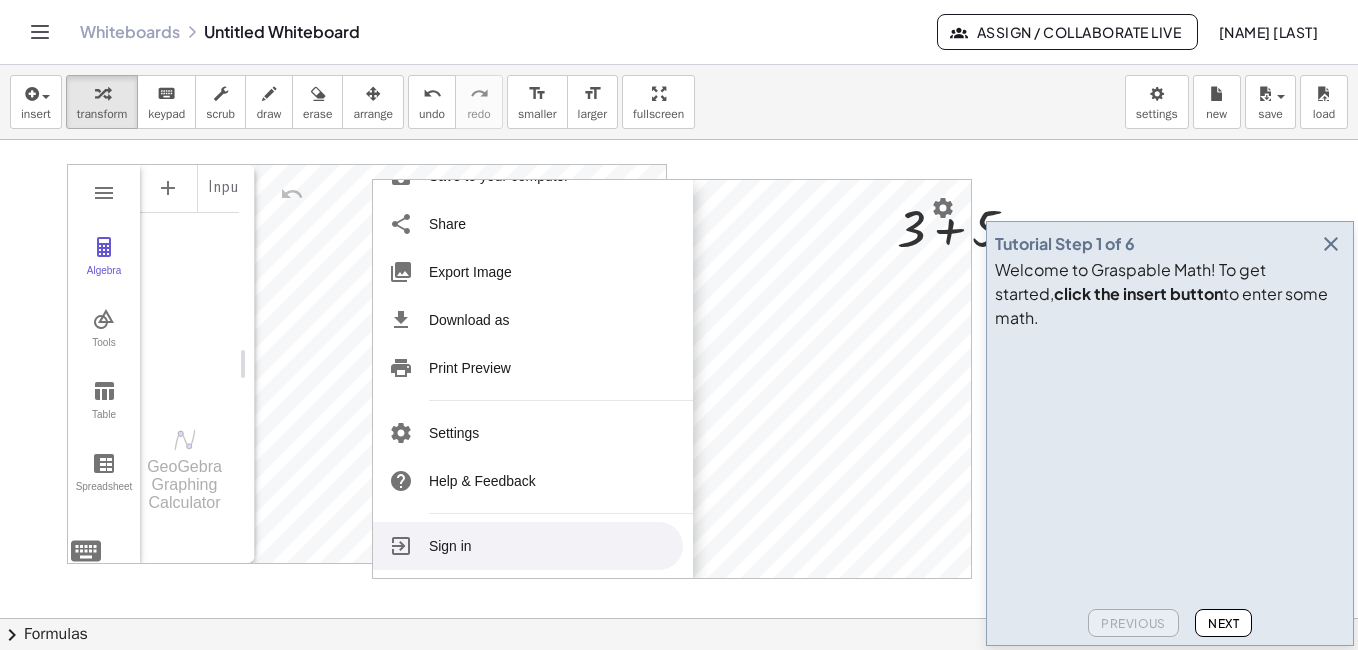click on "Sign in" at bounding box center [528, 546] 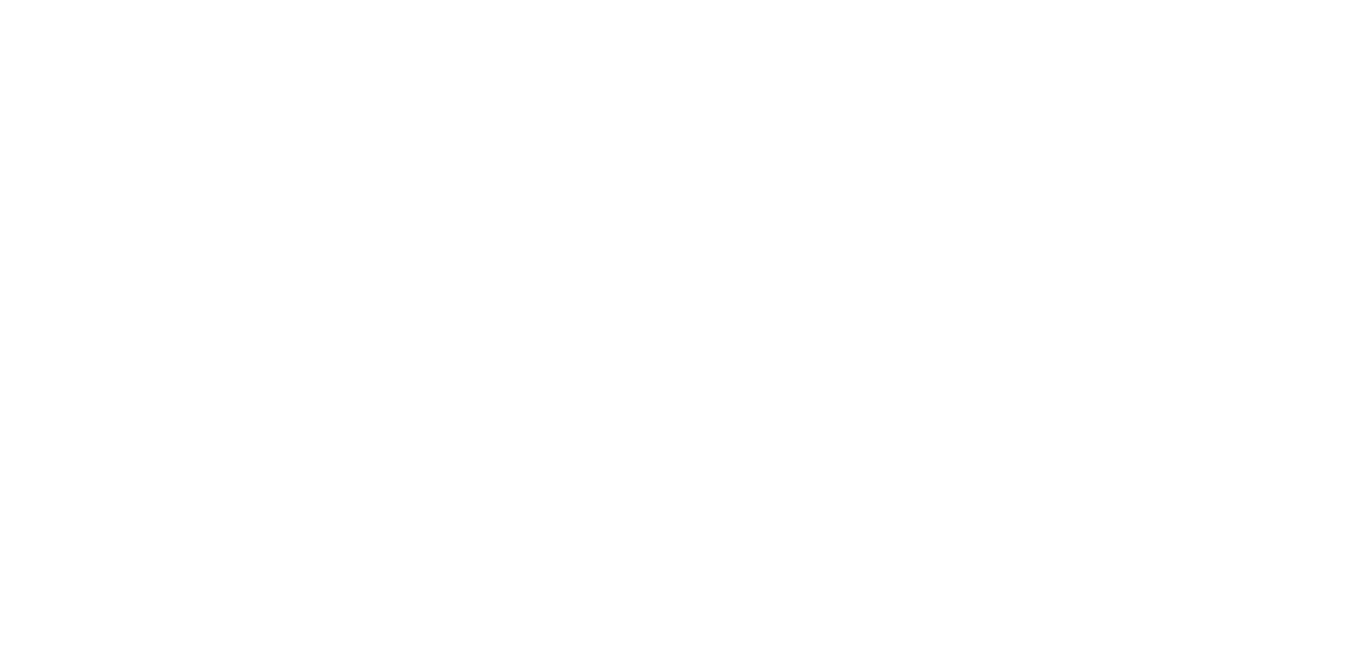 scroll, scrollTop: 0, scrollLeft: 0, axis: both 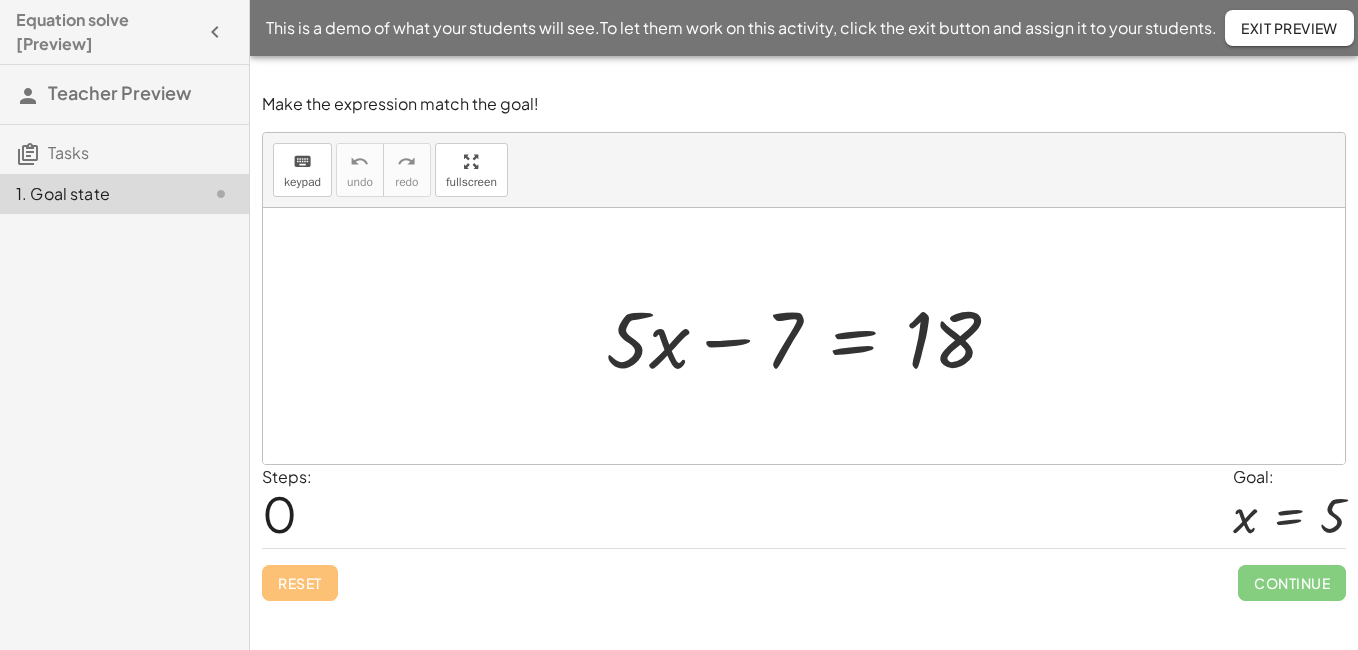 click at bounding box center (811, 336) 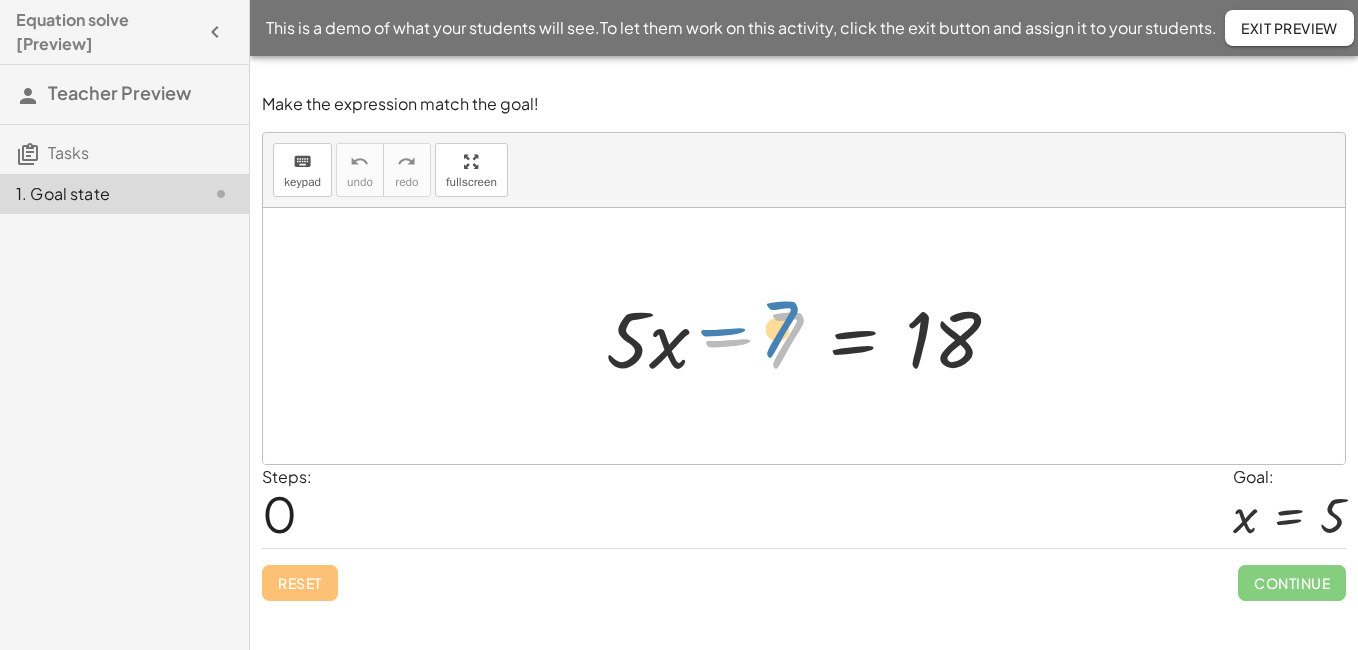 drag, startPoint x: 730, startPoint y: 343, endPoint x: 725, endPoint y: 333, distance: 11.18034 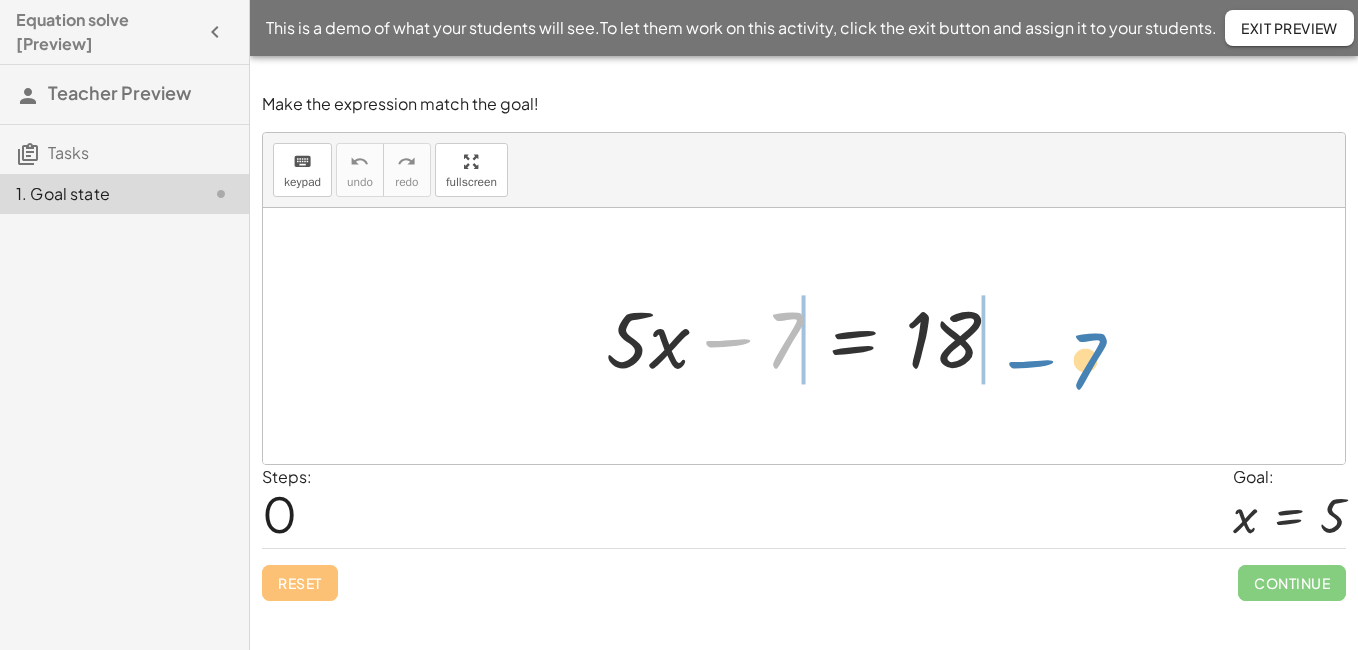 drag, startPoint x: 736, startPoint y: 348, endPoint x: 1039, endPoint y: 370, distance: 303.79764 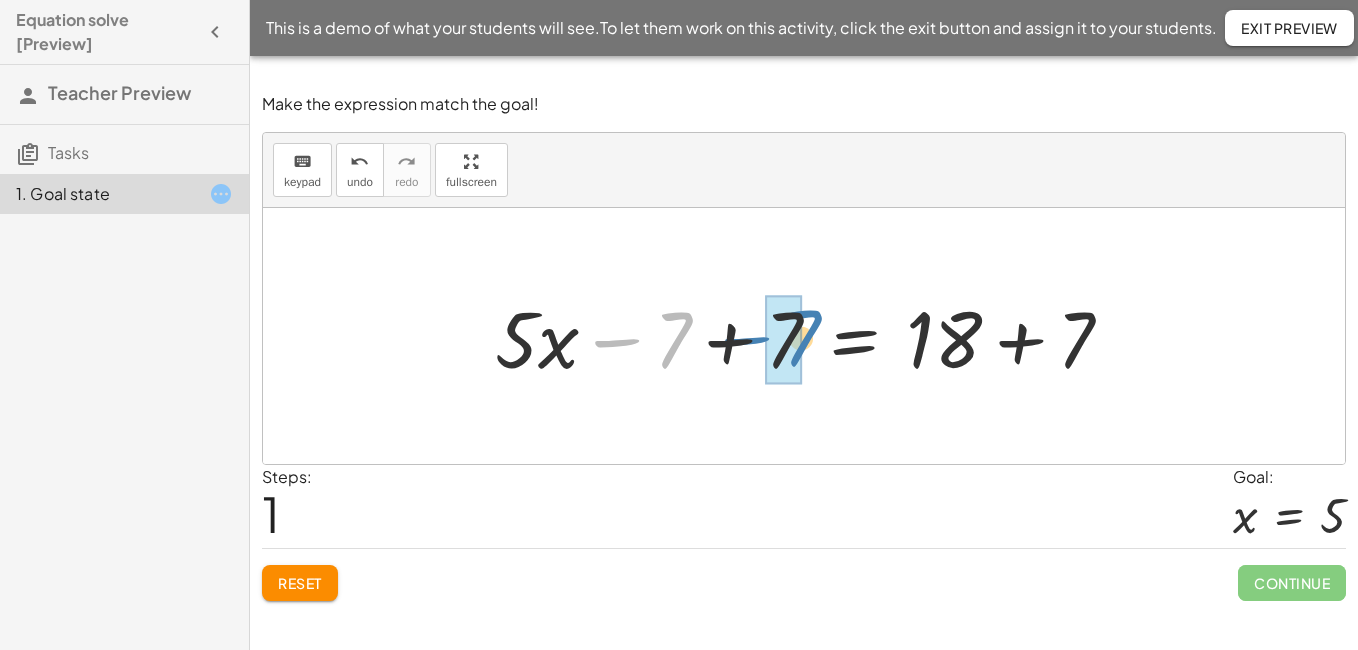 drag, startPoint x: 615, startPoint y: 335, endPoint x: 739, endPoint y: 333, distance: 124.01613 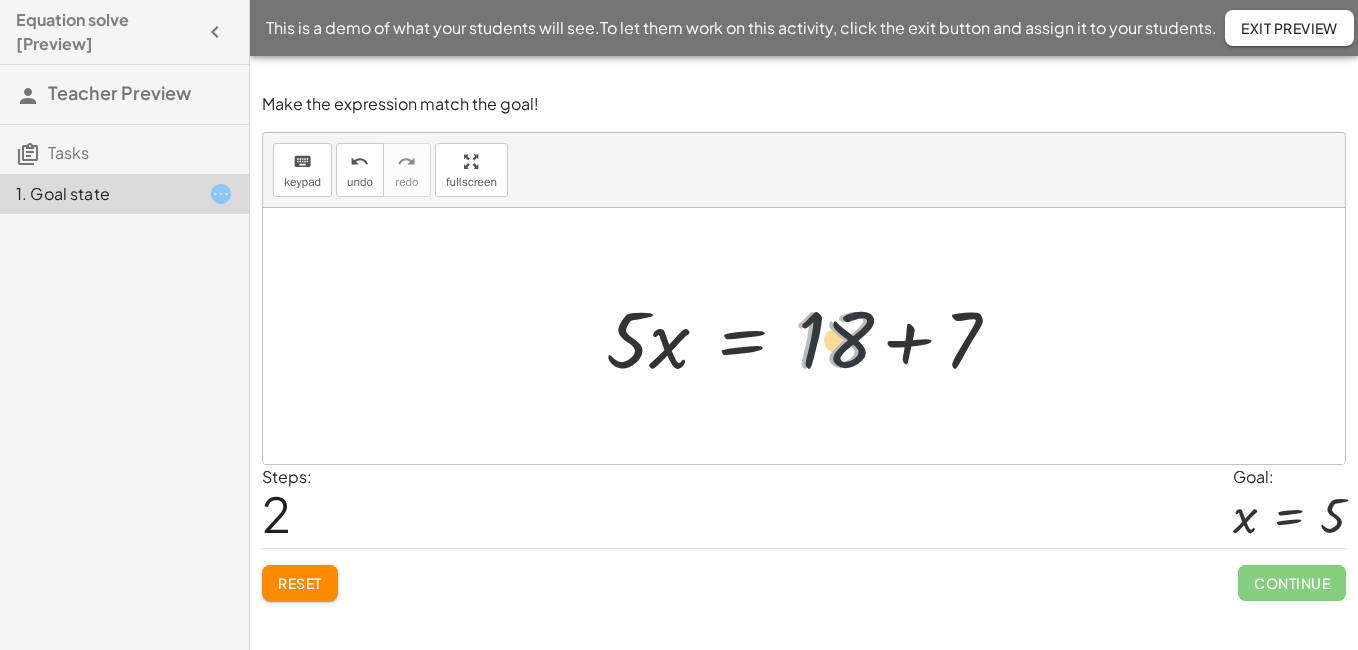 drag, startPoint x: 845, startPoint y: 339, endPoint x: 911, endPoint y: 339, distance: 66 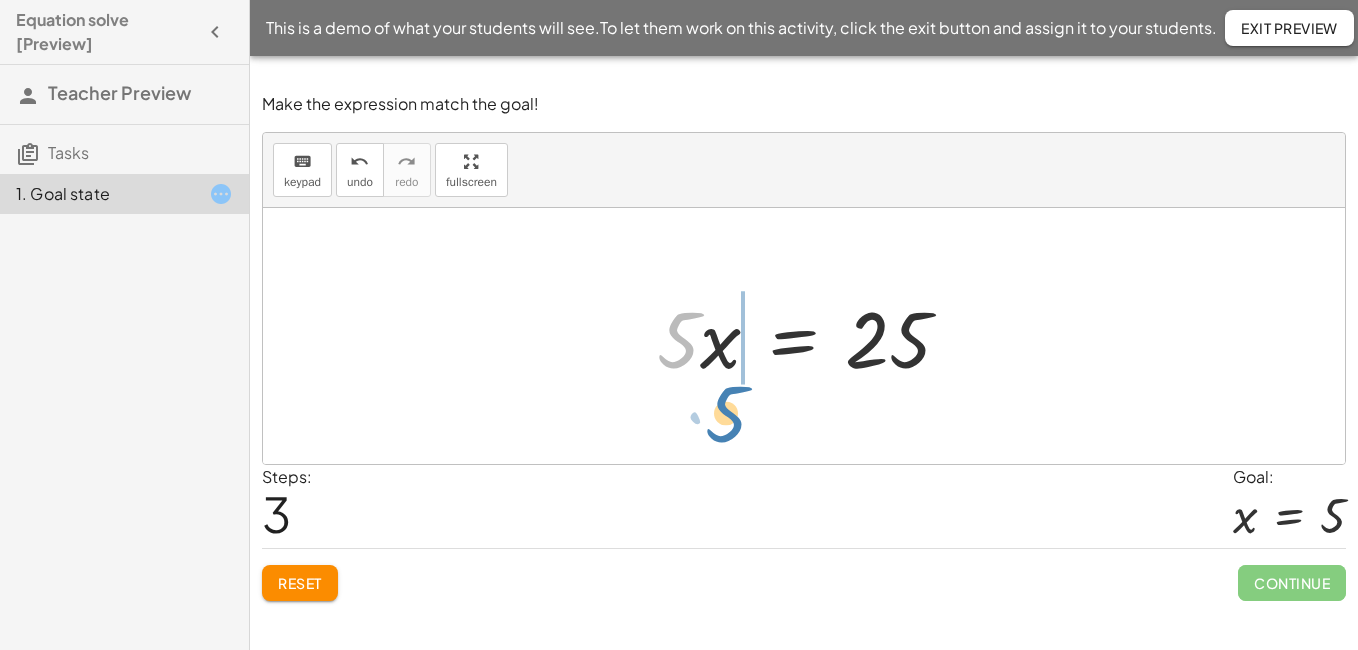 drag, startPoint x: 681, startPoint y: 344, endPoint x: 727, endPoint y: 417, distance: 86.28442 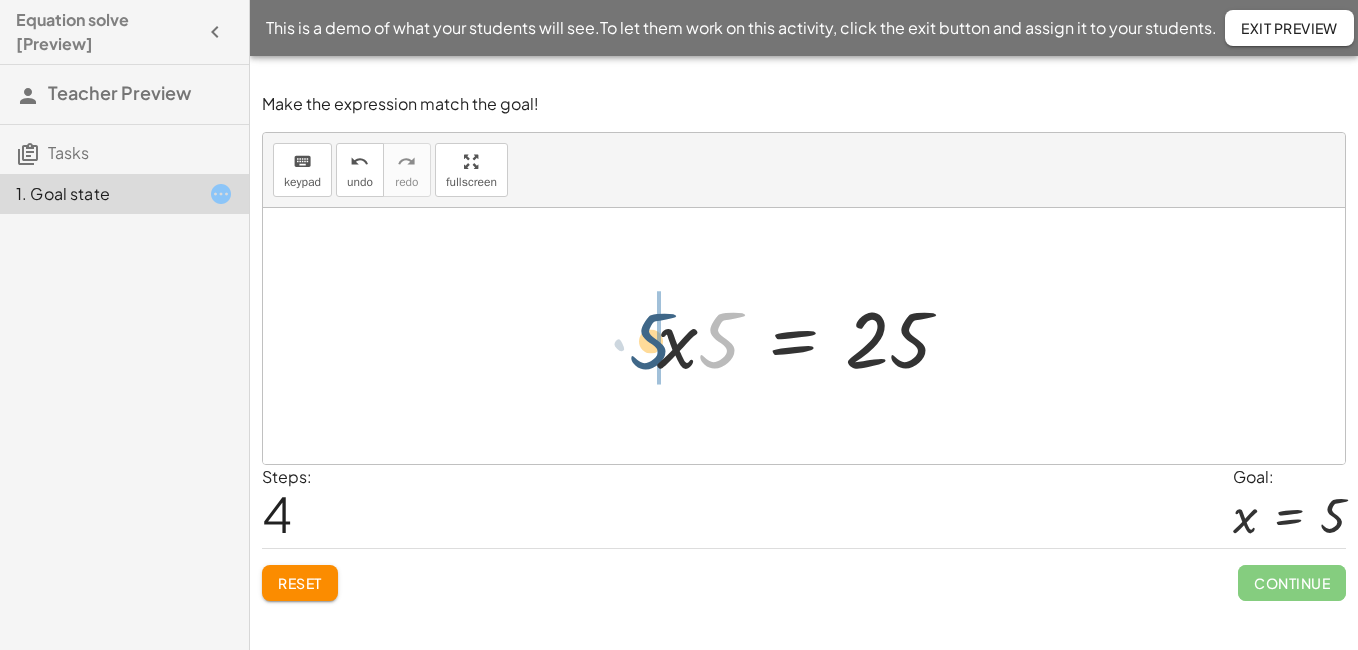 drag, startPoint x: 717, startPoint y: 335, endPoint x: 646, endPoint y: 336, distance: 71.00704 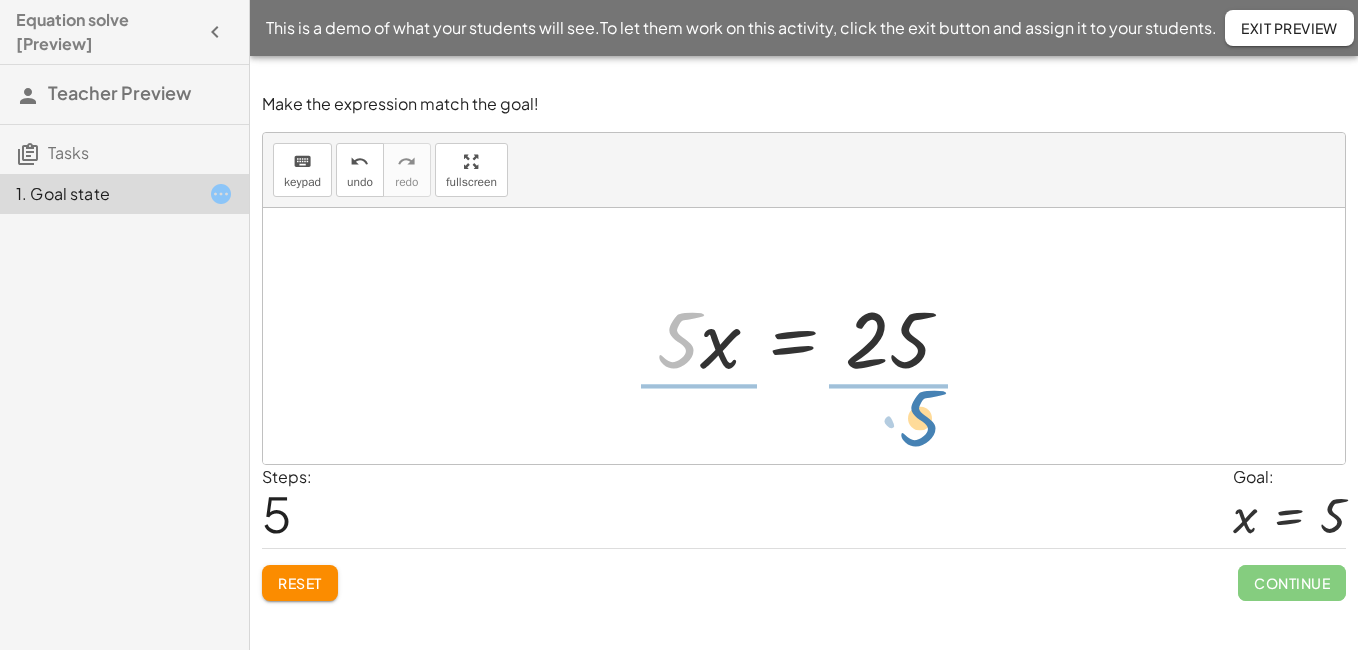 drag, startPoint x: 677, startPoint y: 342, endPoint x: 896, endPoint y: 429, distance: 235.64804 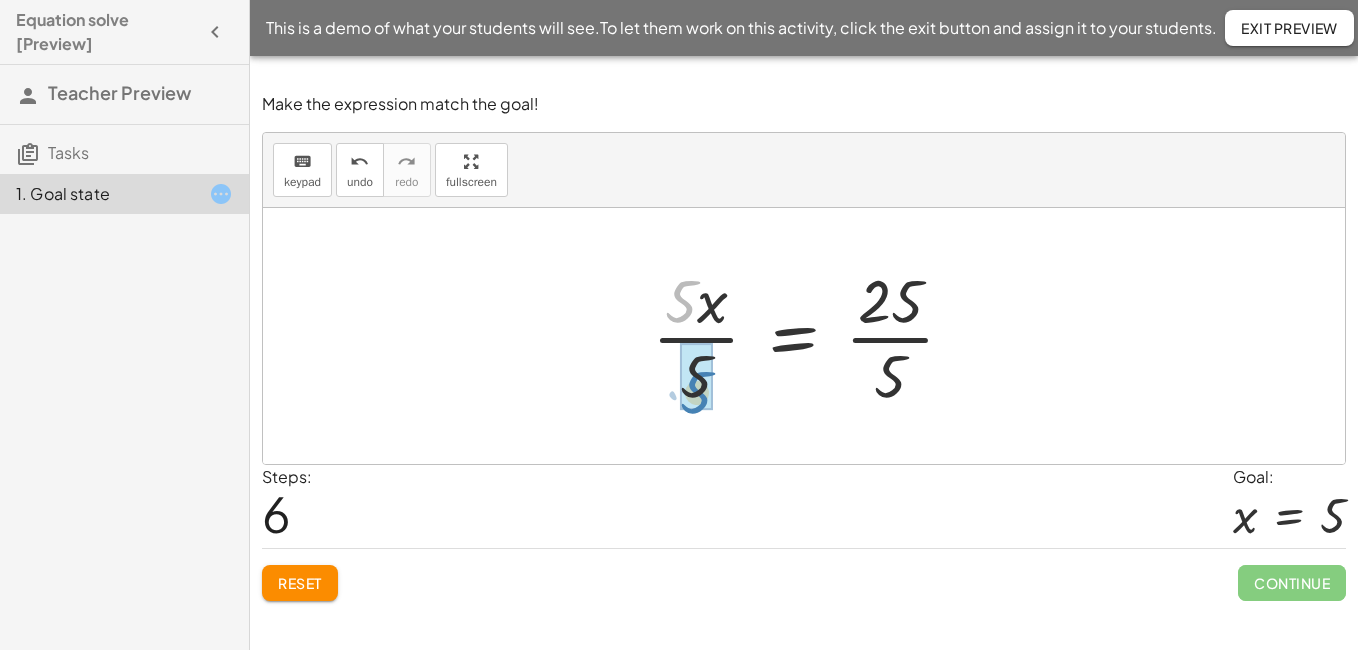 drag, startPoint x: 675, startPoint y: 300, endPoint x: 690, endPoint y: 391, distance: 92.22798 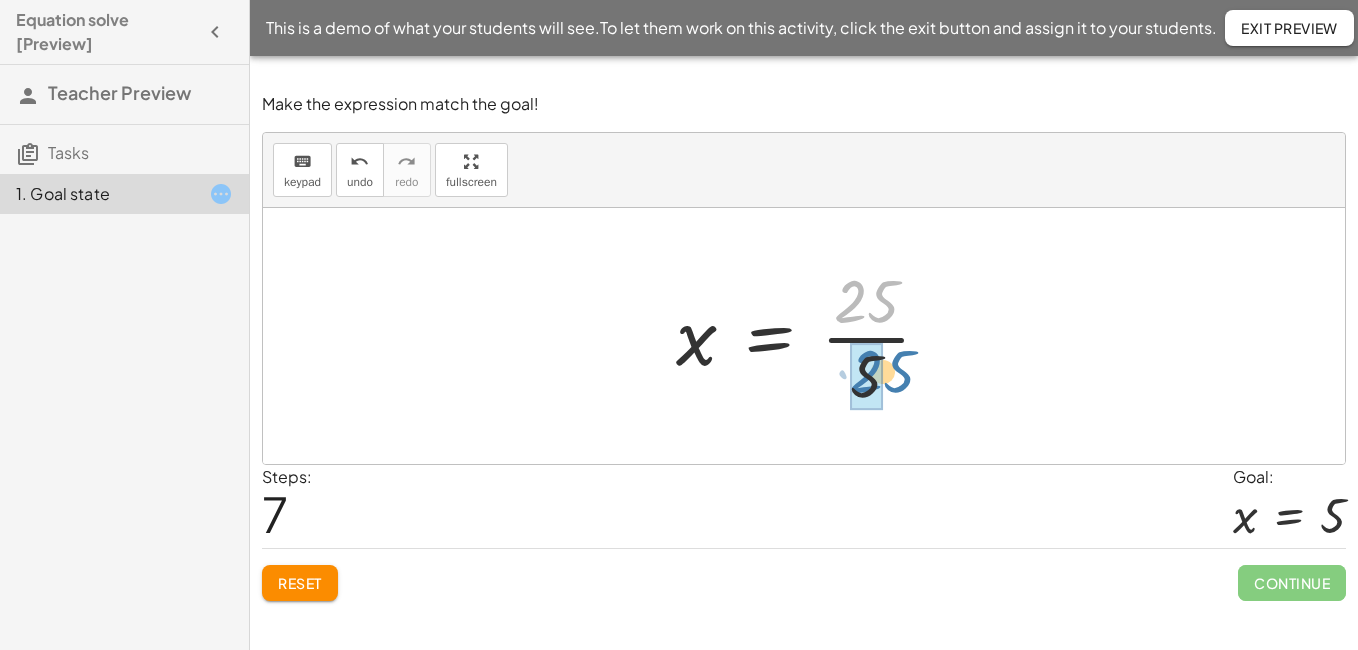 drag, startPoint x: 845, startPoint y: 310, endPoint x: 863, endPoint y: 389, distance: 81.02469 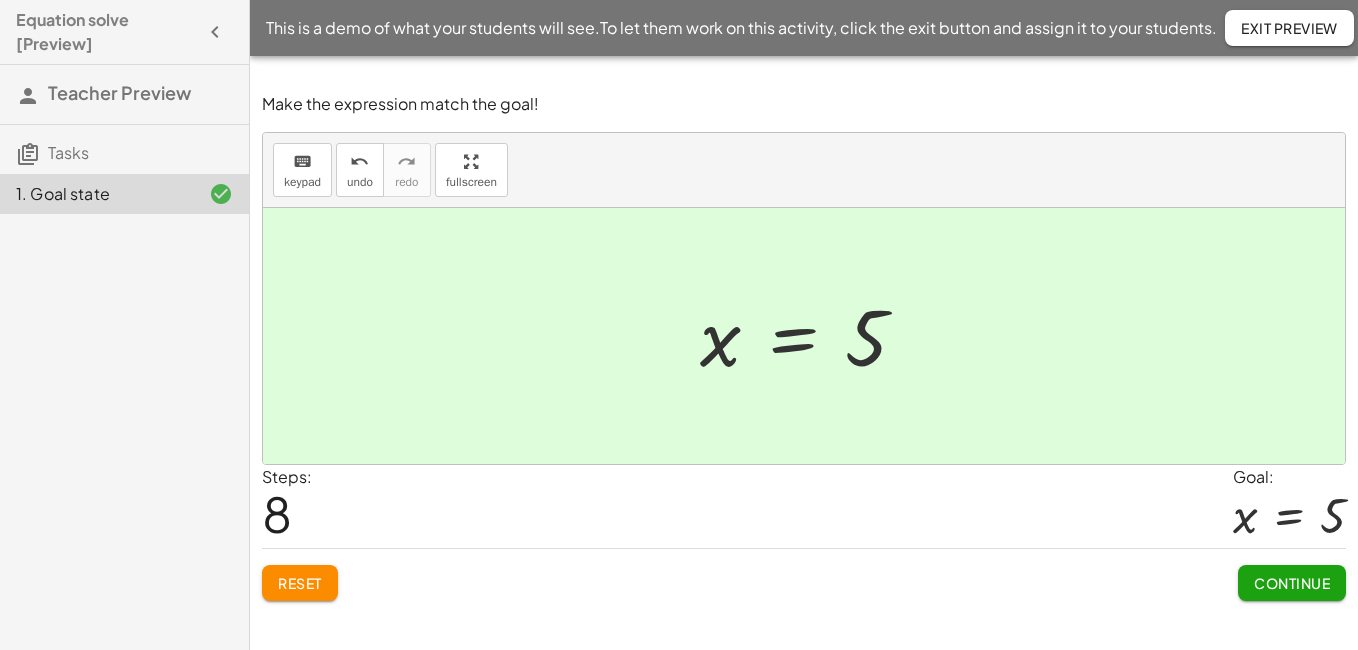 click on "Steps:  8 Goal: x = 5" at bounding box center (804, 506) 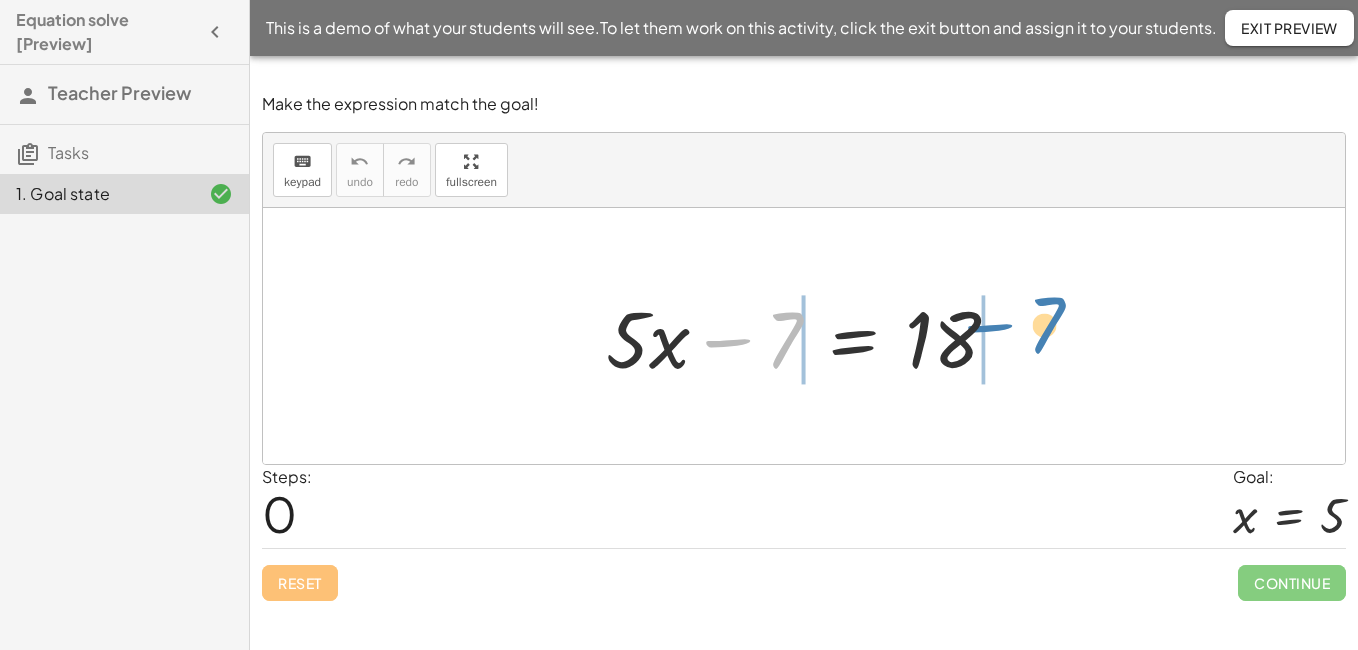 drag, startPoint x: 737, startPoint y: 344, endPoint x: 999, endPoint y: 329, distance: 262.42905 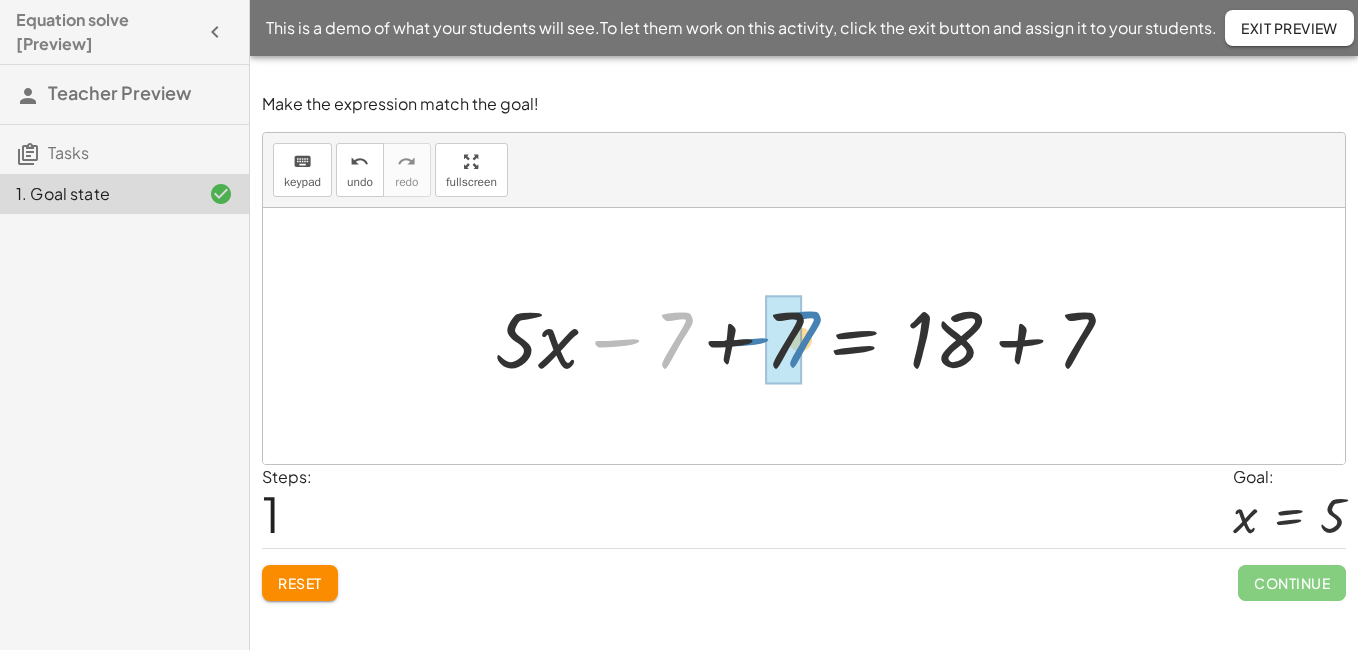 drag, startPoint x: 619, startPoint y: 346, endPoint x: 746, endPoint y: 346, distance: 127 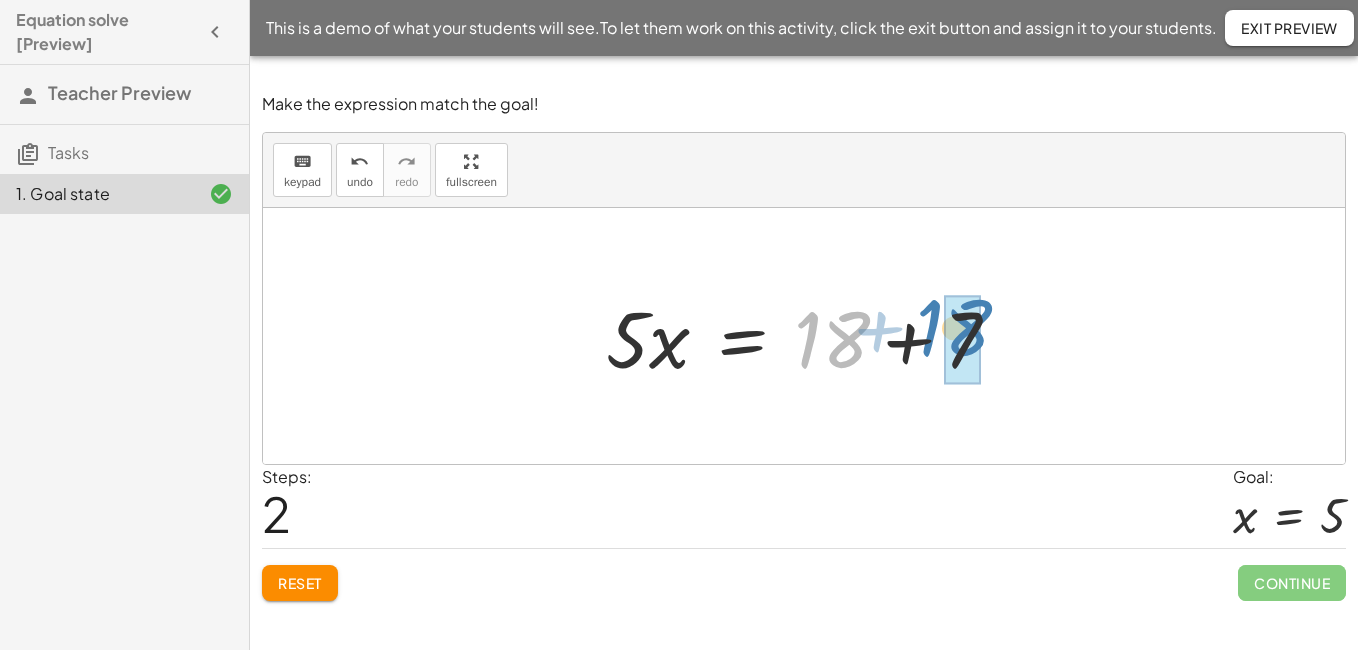 drag, startPoint x: 836, startPoint y: 333, endPoint x: 944, endPoint y: 319, distance: 108.903625 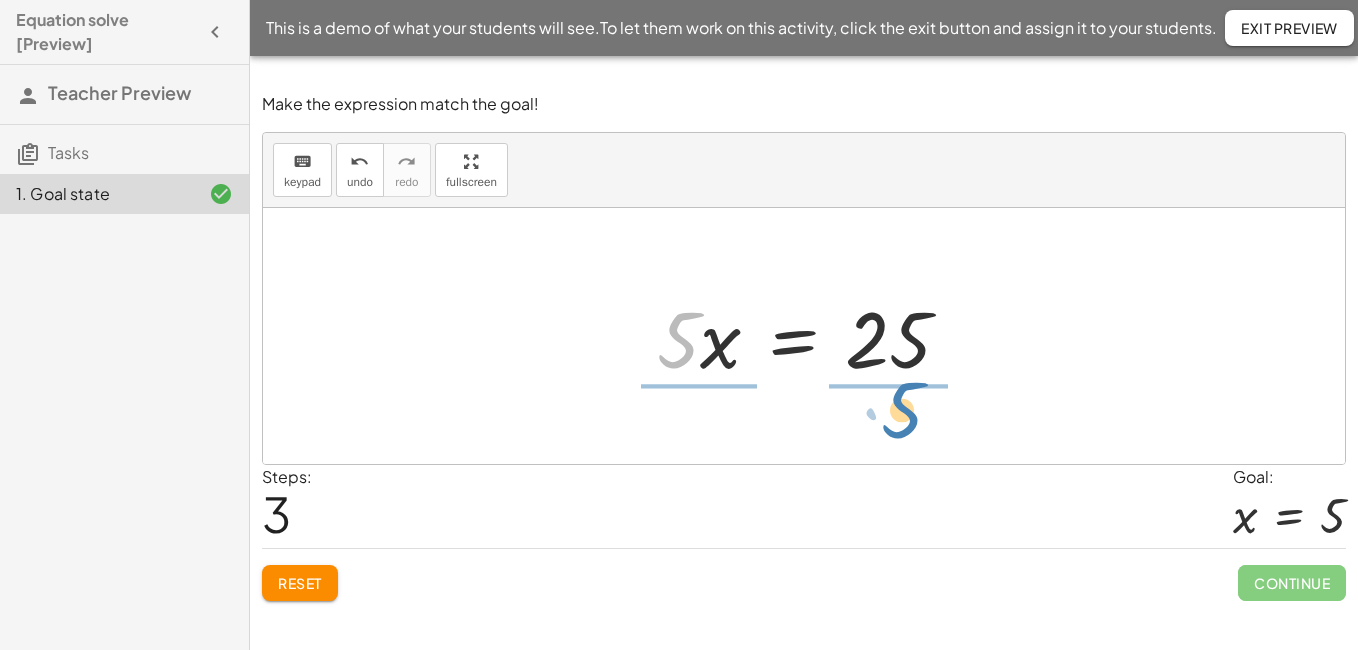 drag, startPoint x: 670, startPoint y: 335, endPoint x: 883, endPoint y: 404, distance: 223.8973 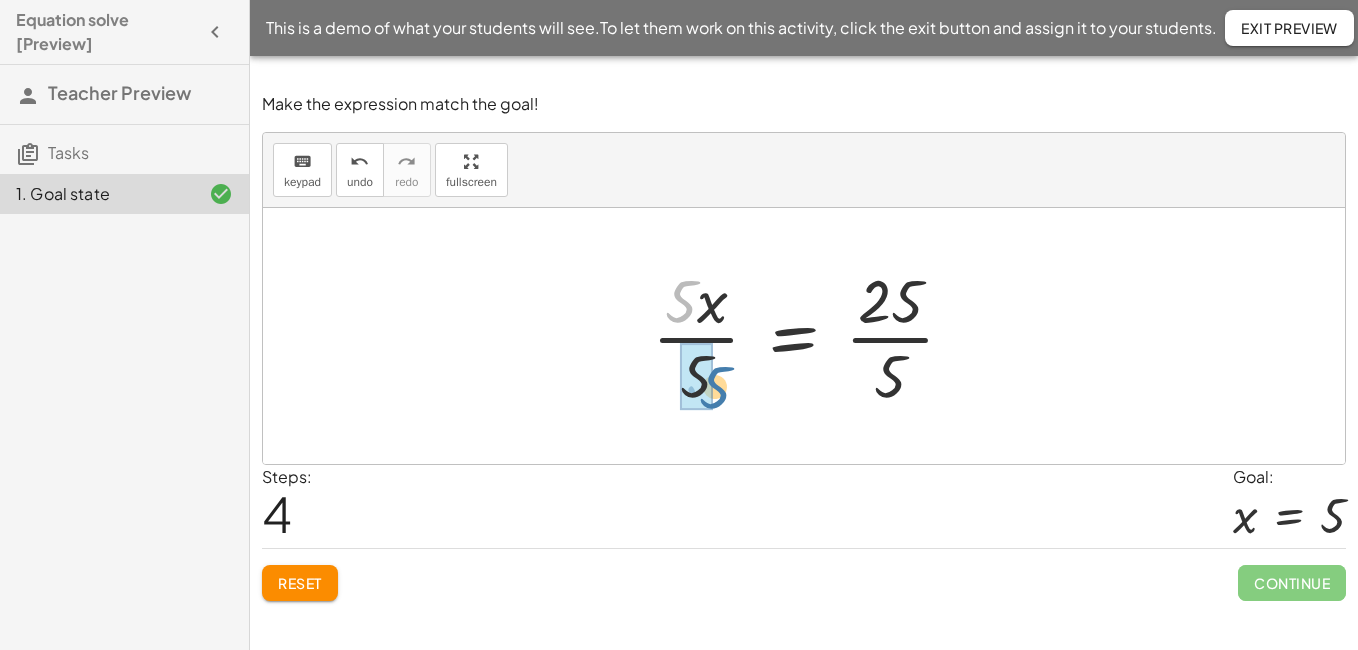 drag, startPoint x: 678, startPoint y: 293, endPoint x: 699, endPoint y: 374, distance: 83.677956 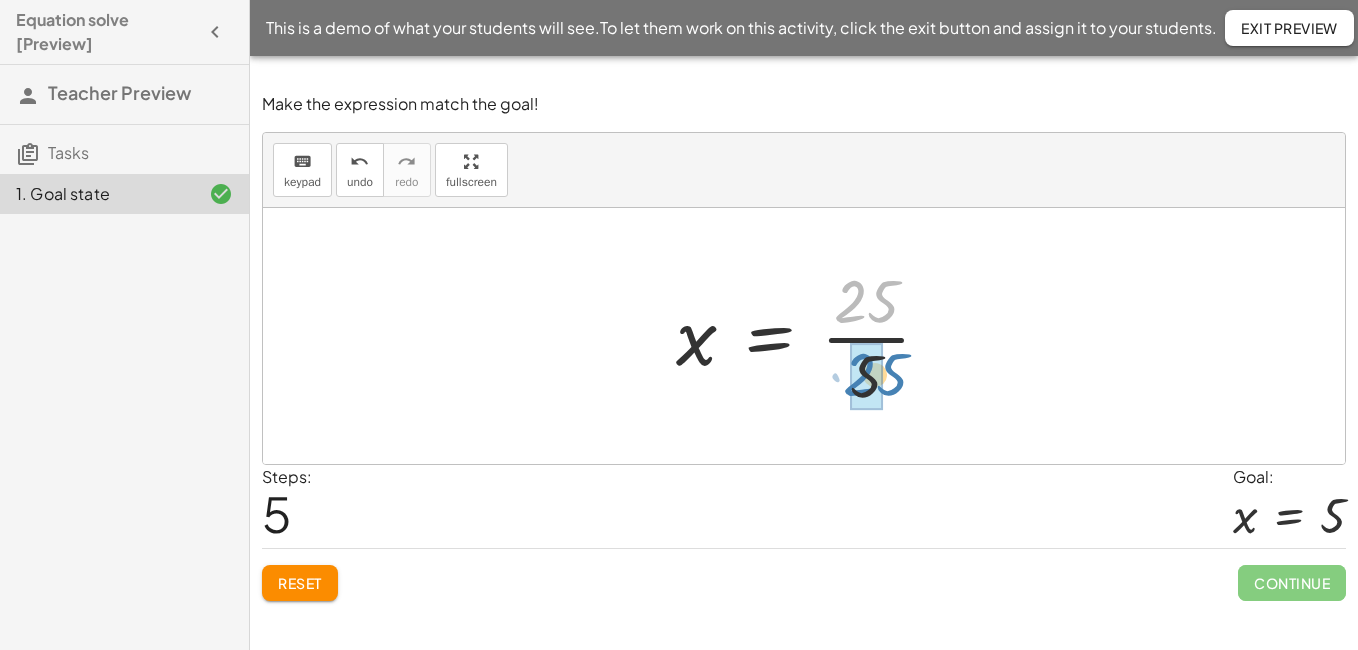 drag, startPoint x: 888, startPoint y: 286, endPoint x: 897, endPoint y: 359, distance: 73.552704 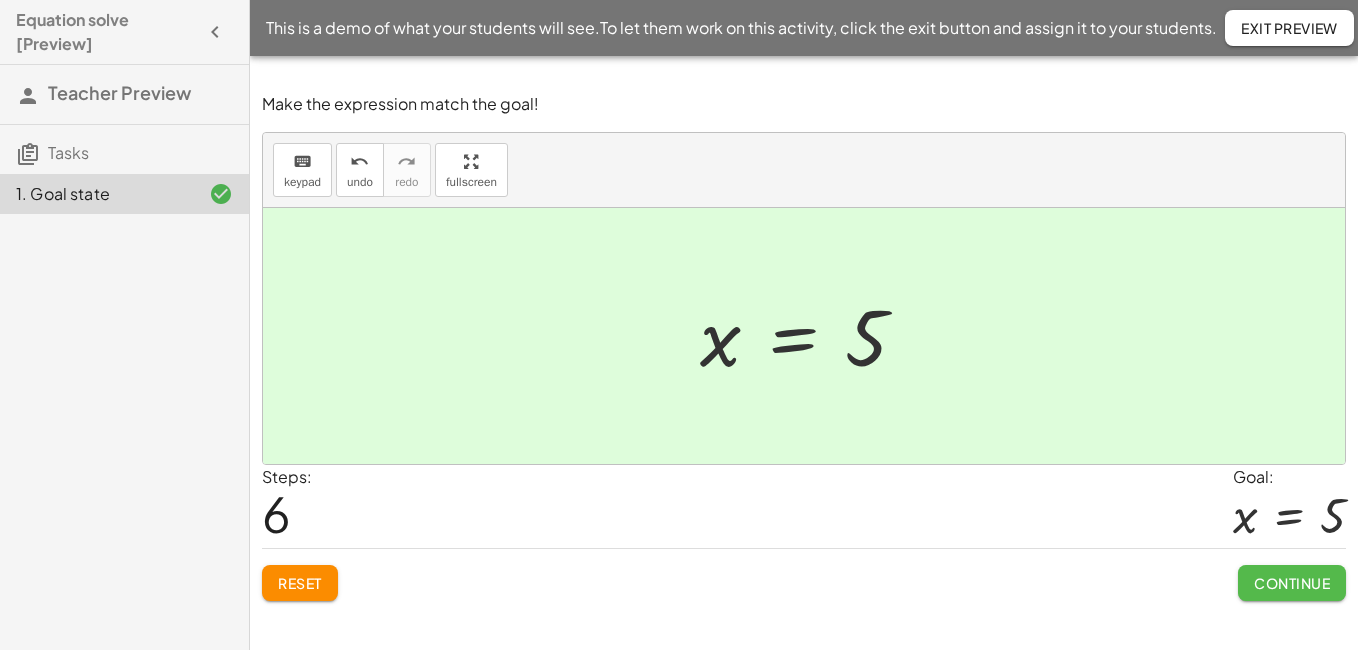 click on "Continue" 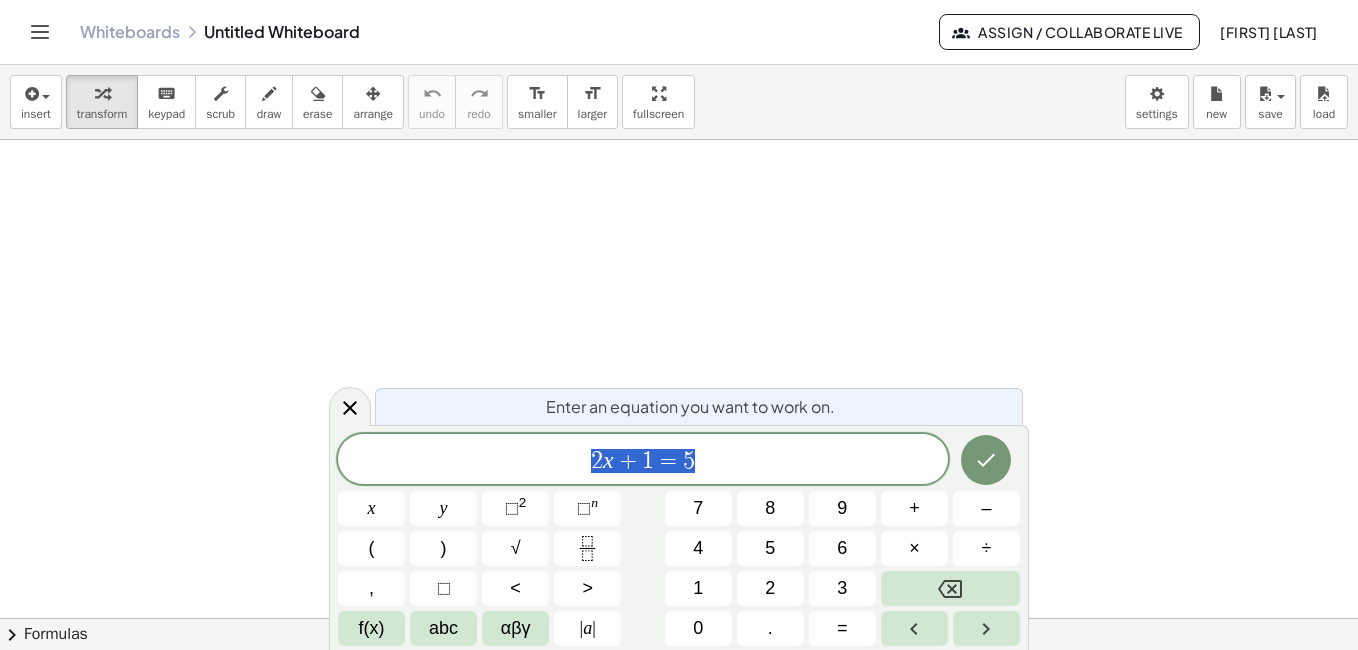 scroll, scrollTop: 0, scrollLeft: 0, axis: both 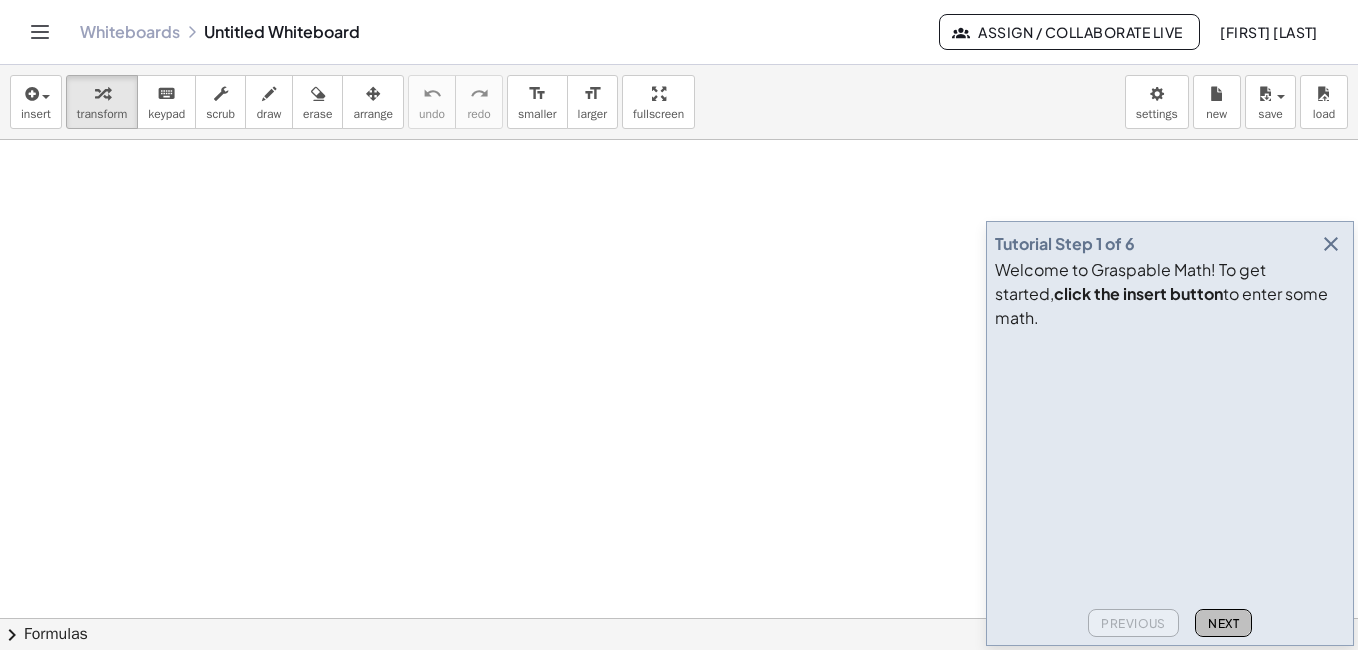 click on "Next" 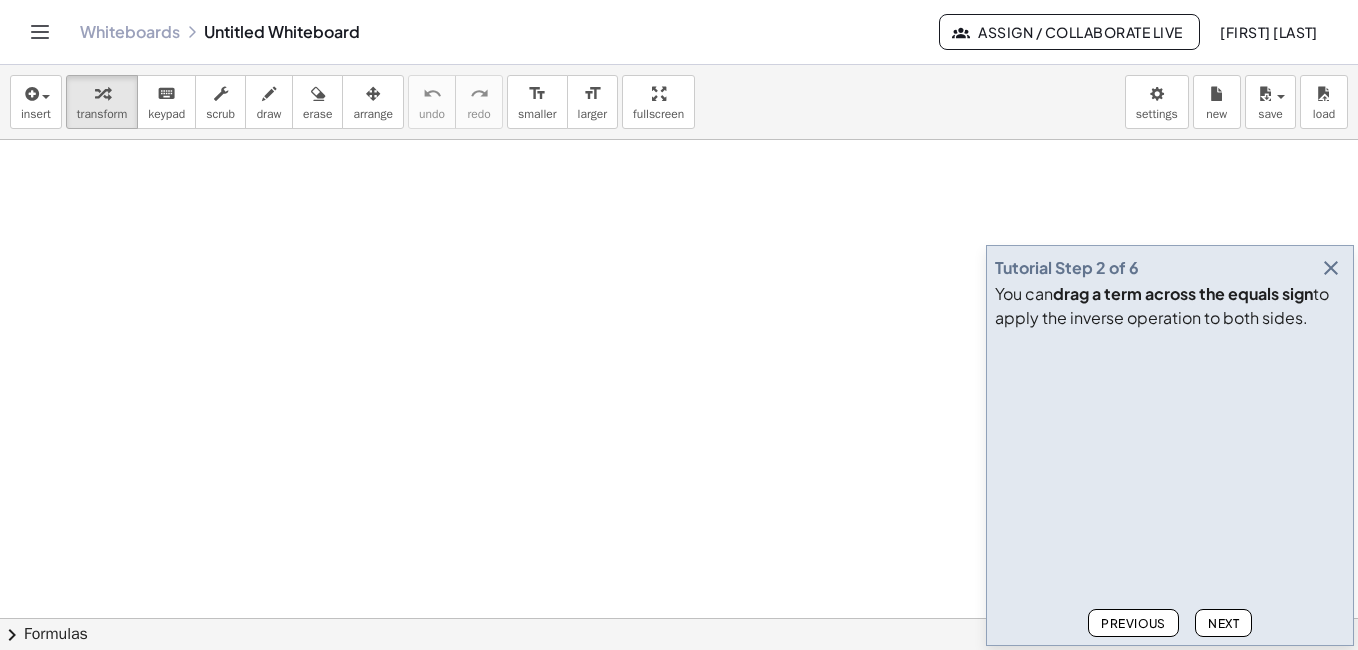 click on "Next" 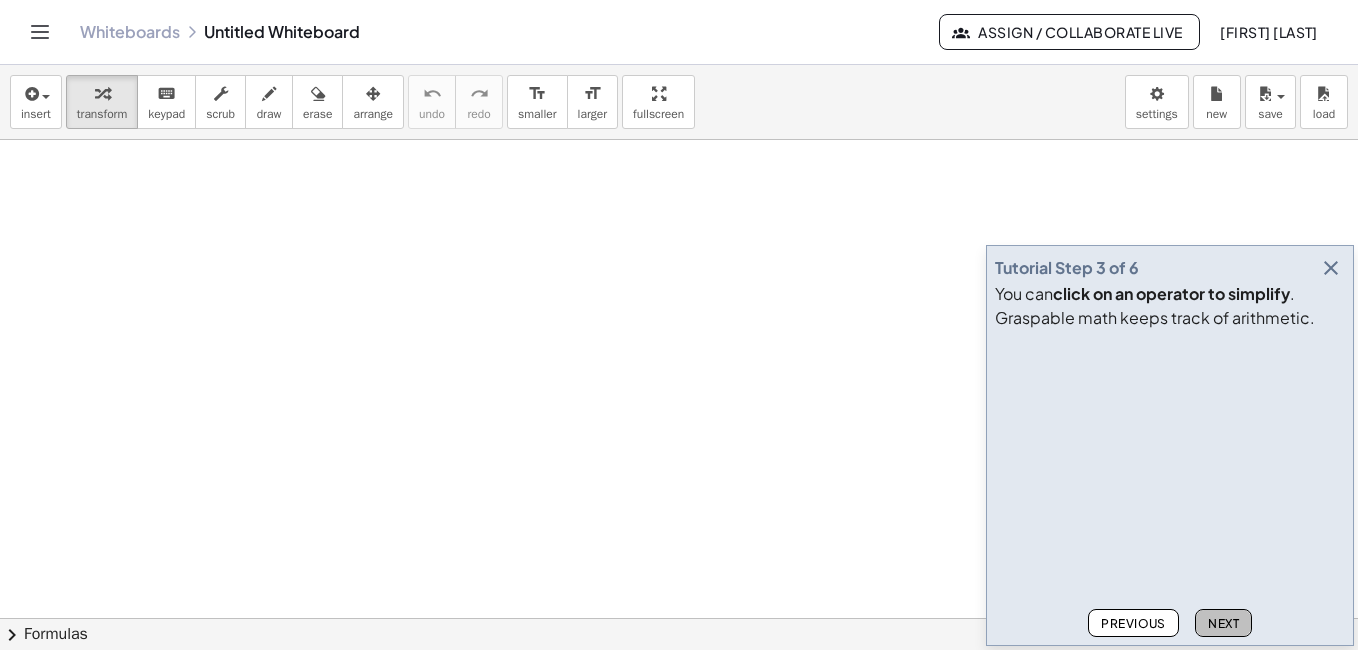 click on "Next" 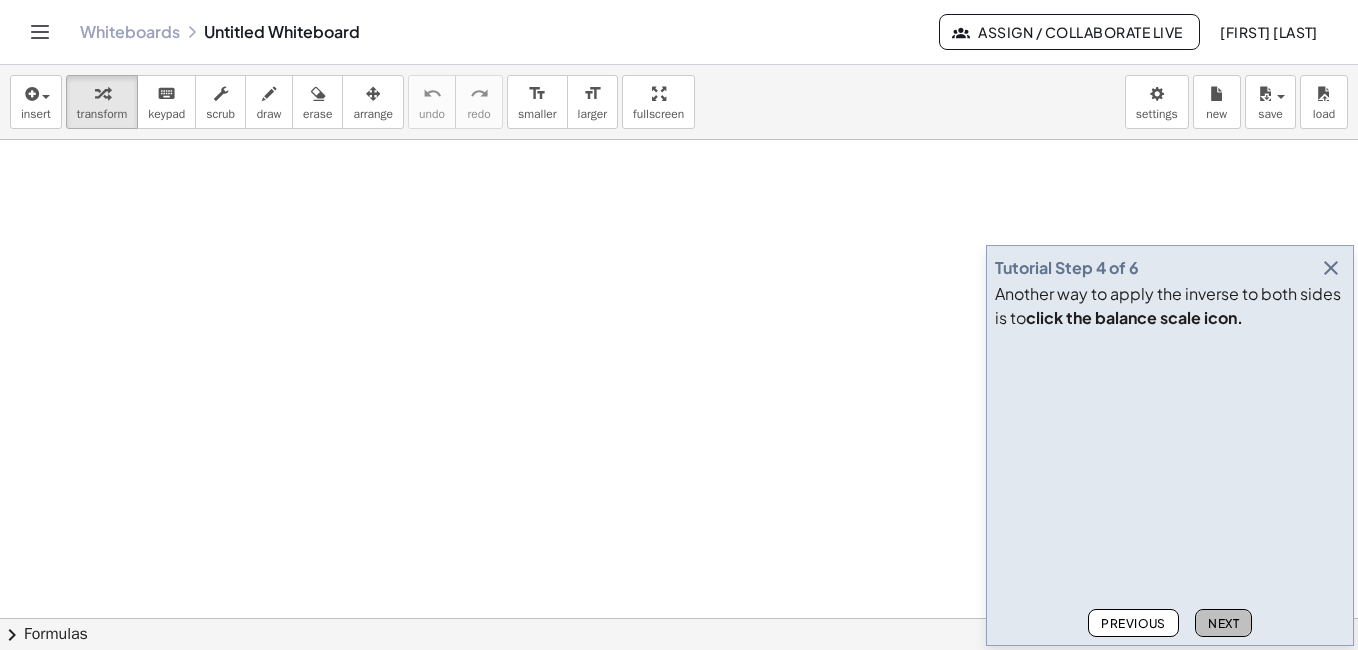 click on "Next" 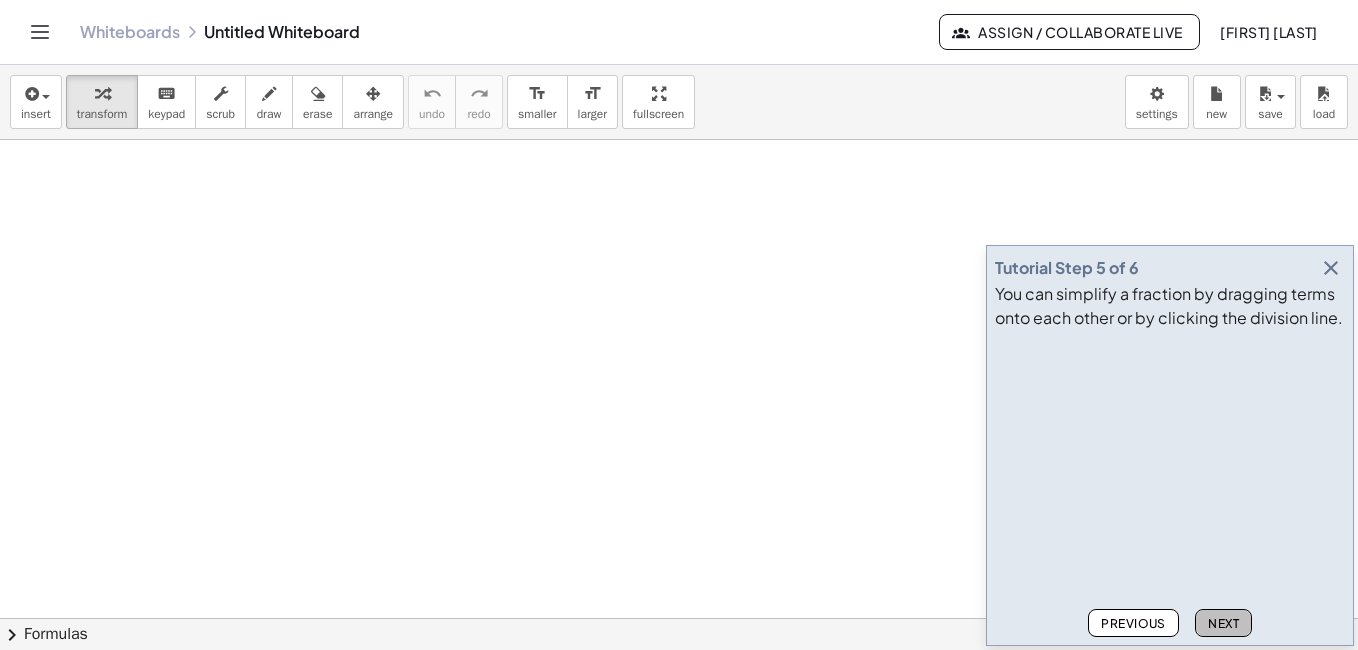 click on "Next" 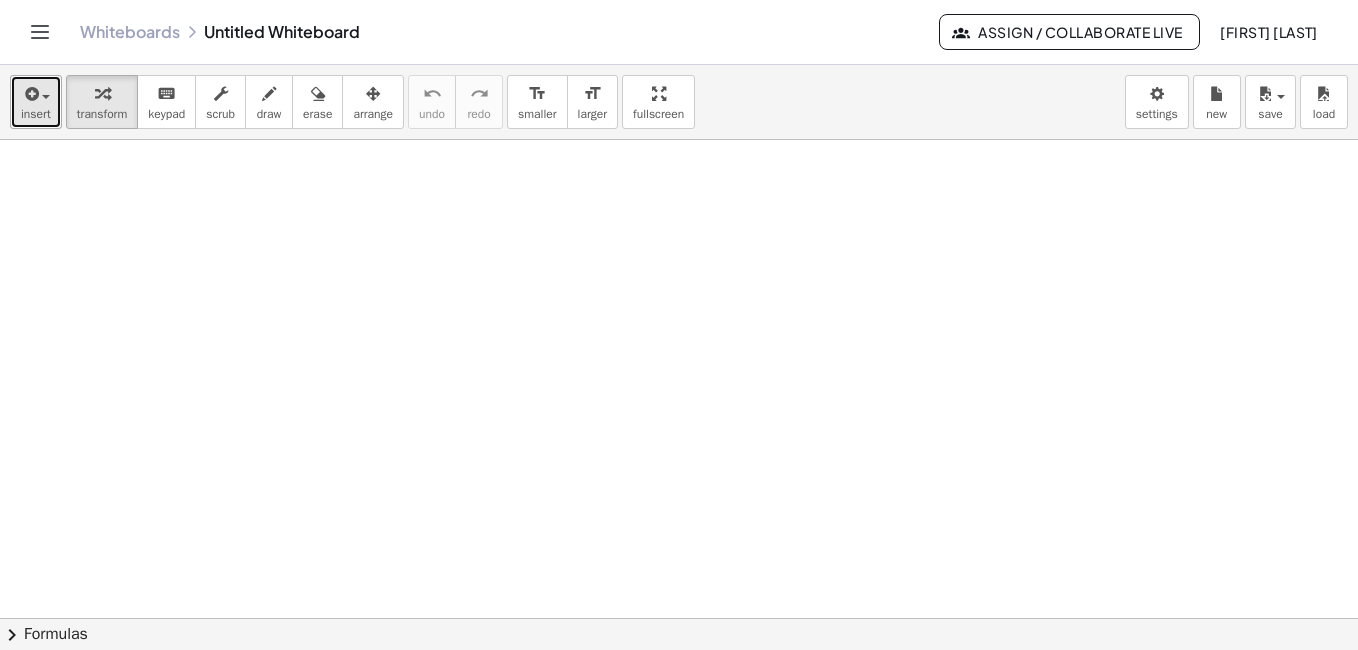 click on "insert" at bounding box center (36, 102) 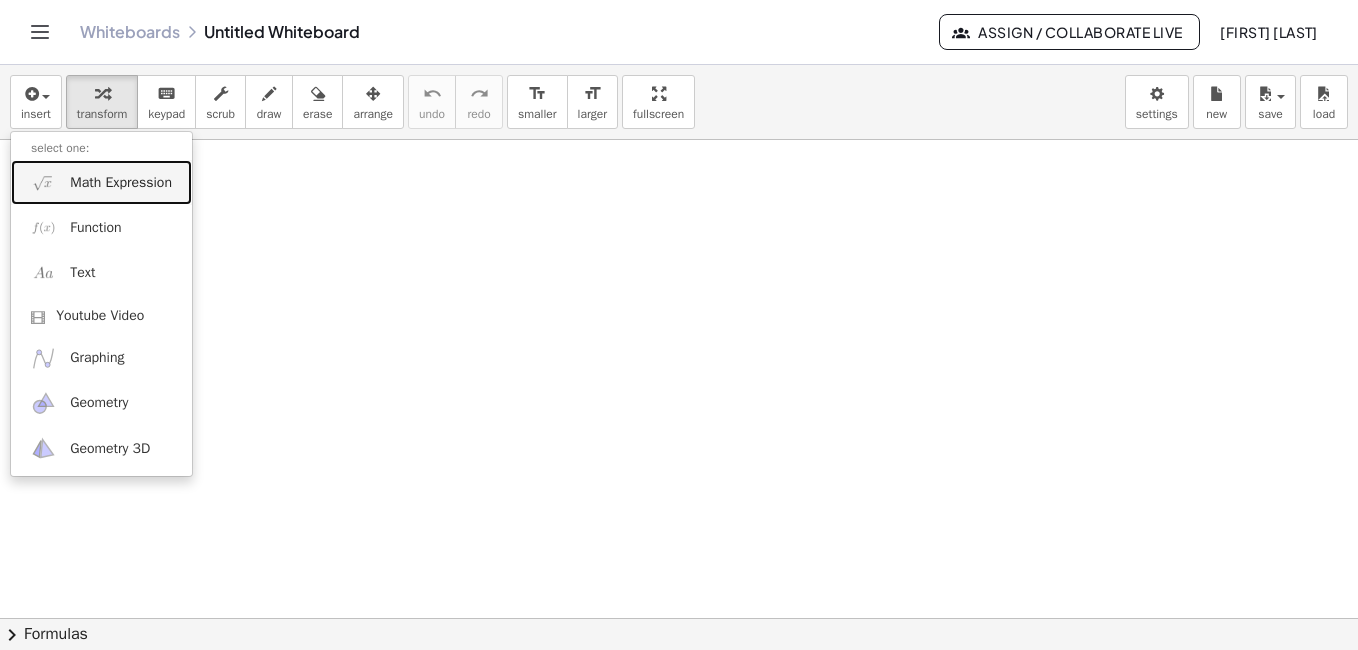 click on "Math Expression" at bounding box center (101, 182) 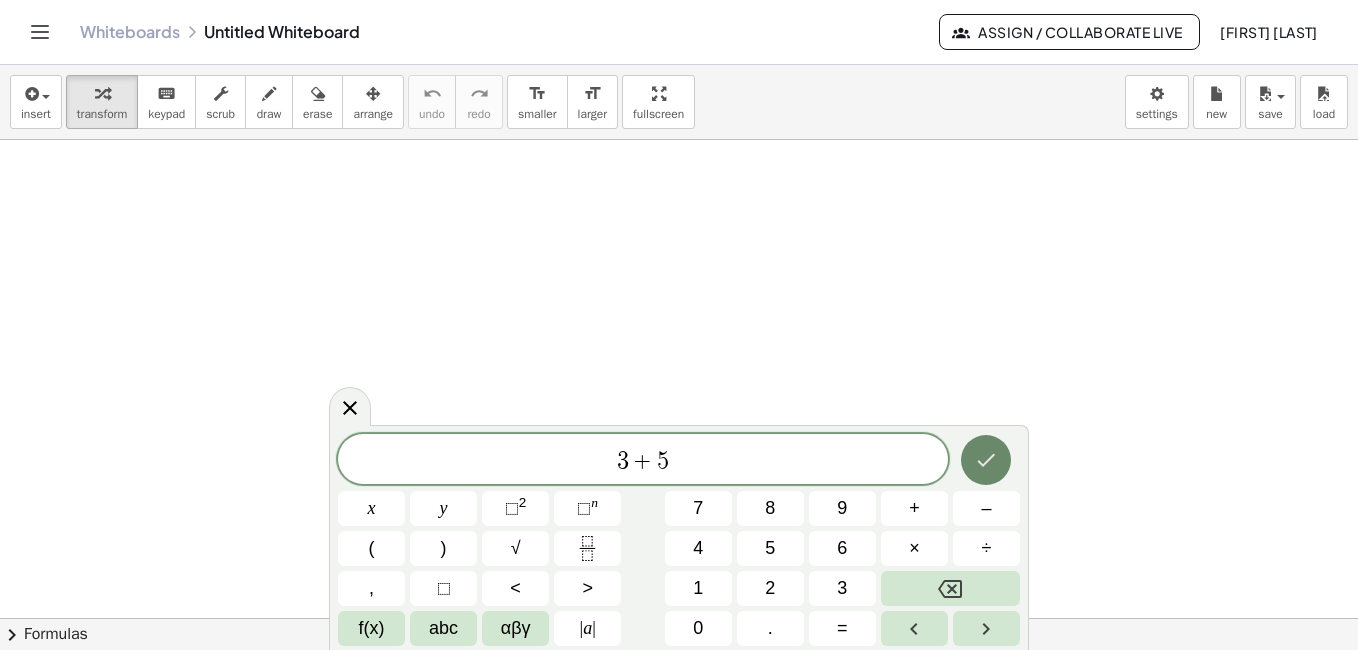 click at bounding box center (986, 460) 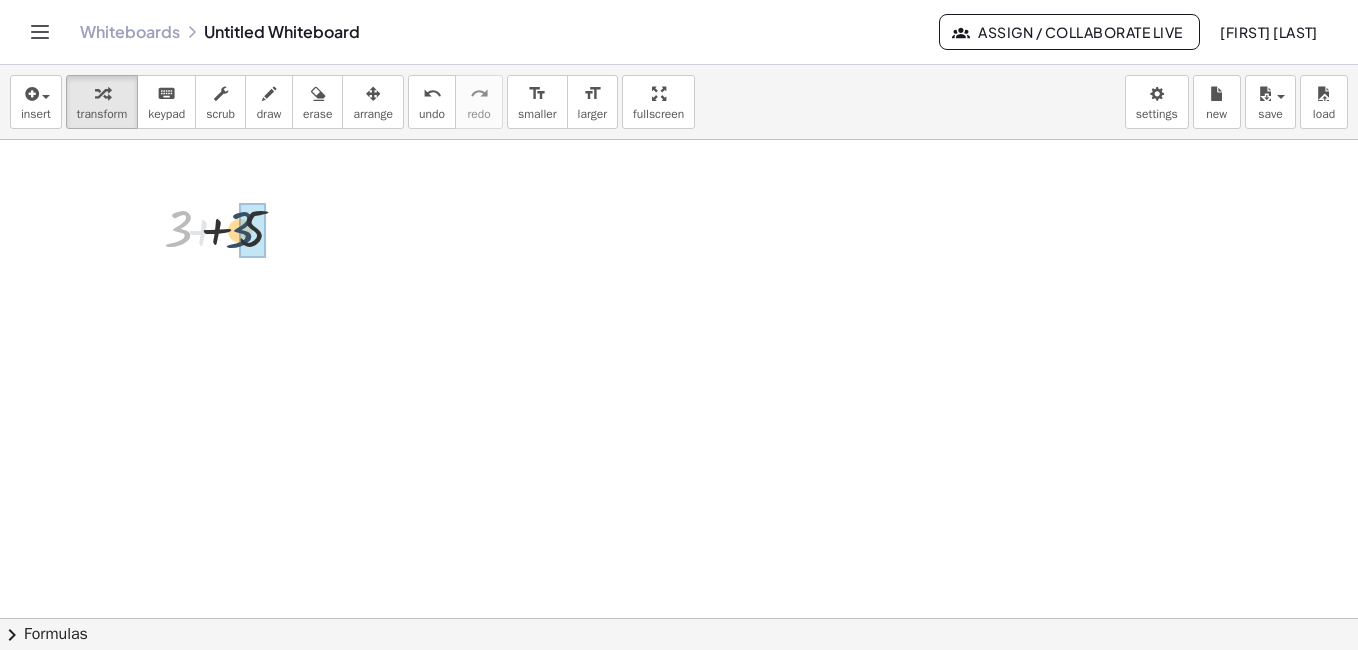 drag, startPoint x: 178, startPoint y: 226, endPoint x: 259, endPoint y: 227, distance: 81.00617 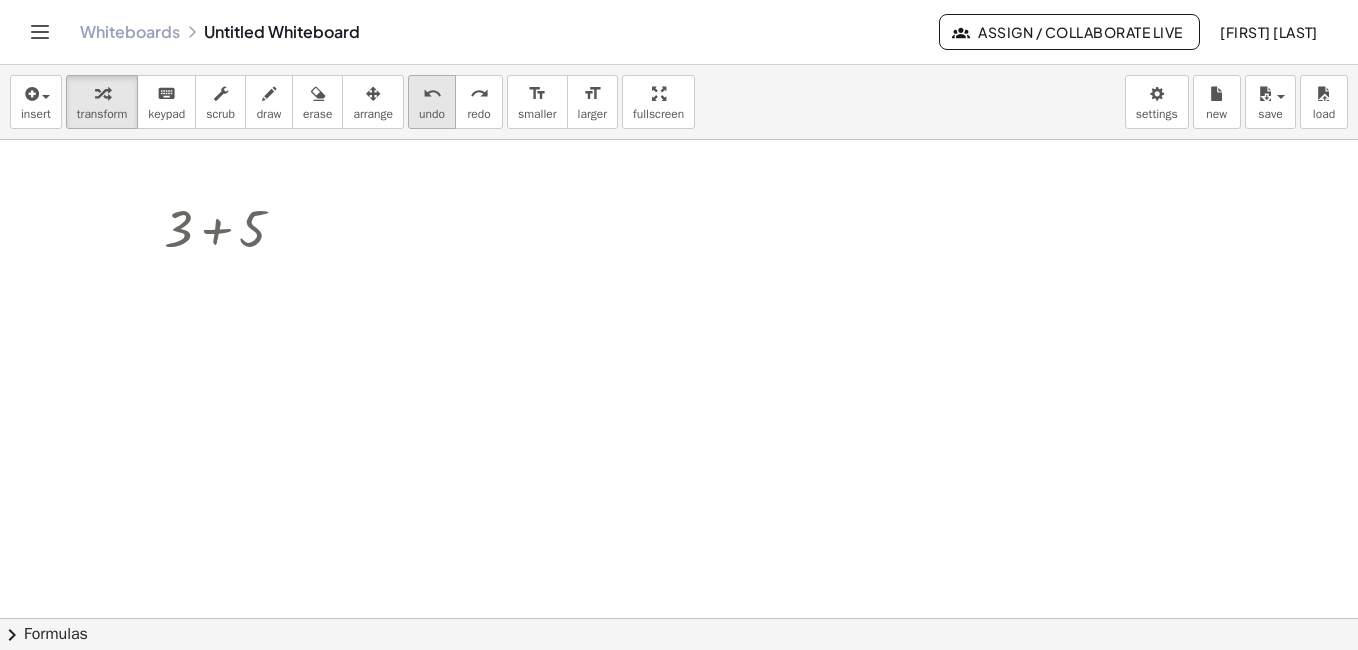 click on "undo" at bounding box center [432, 114] 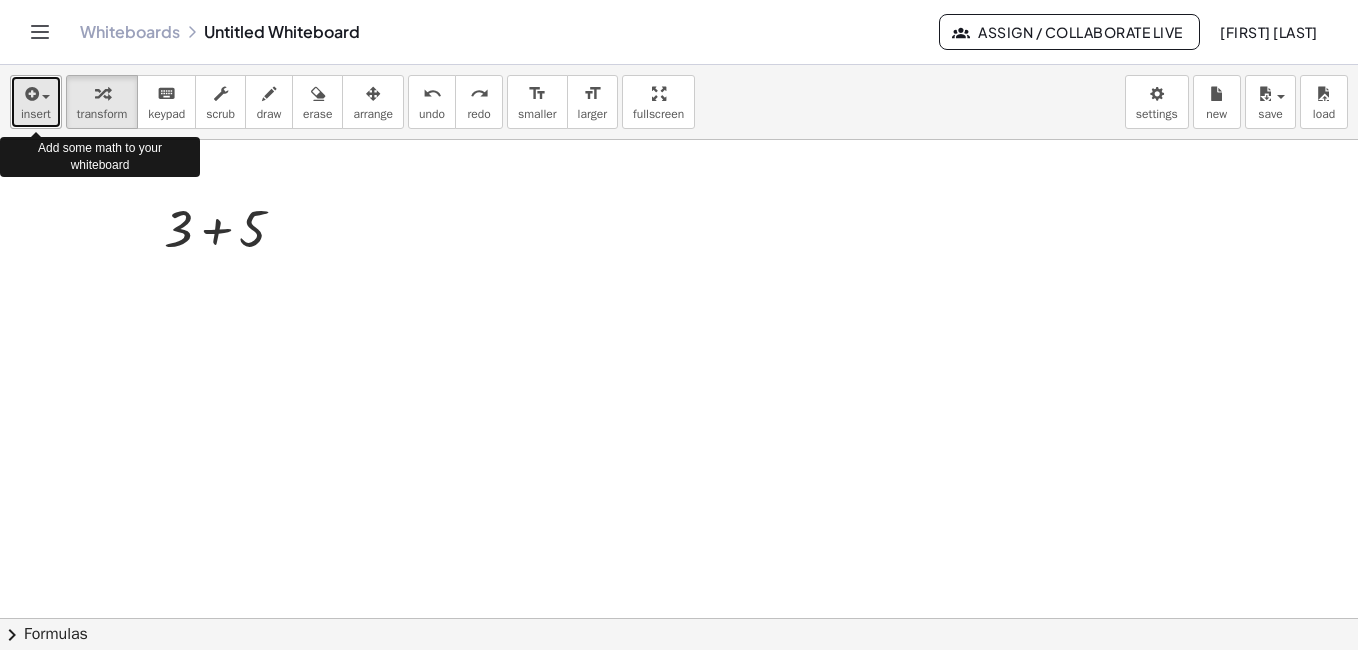click on "insert" at bounding box center [36, 114] 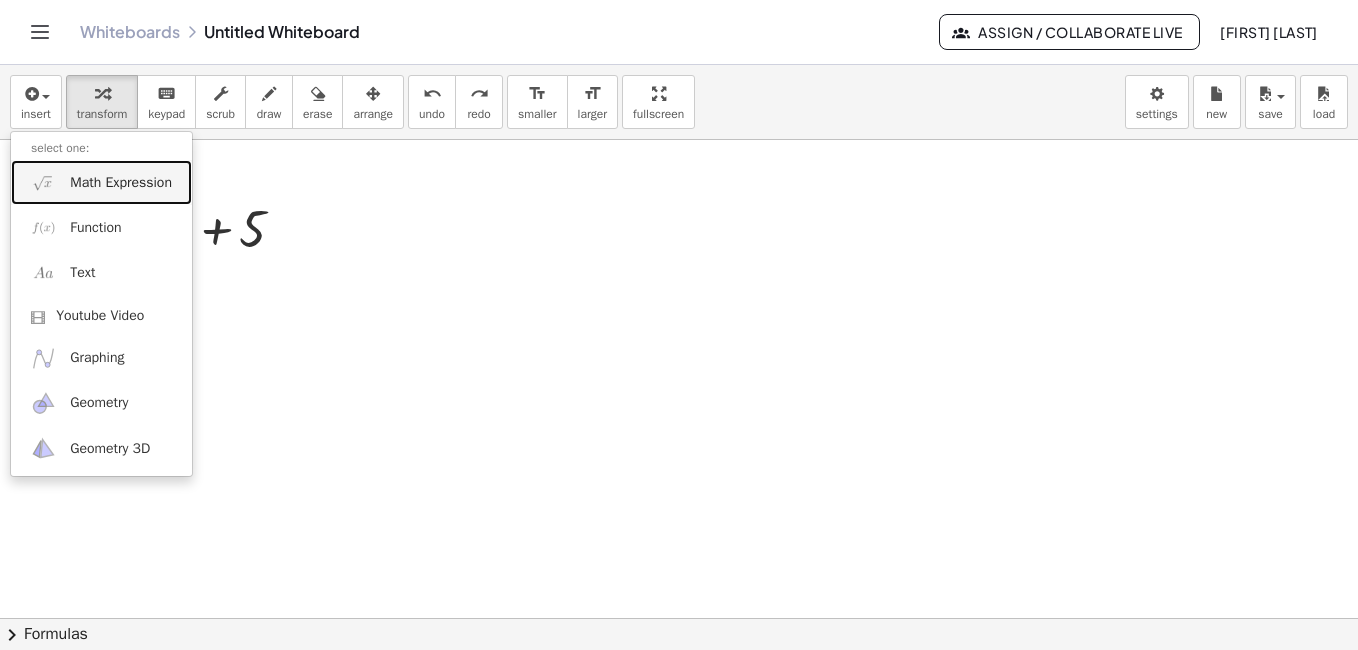 click on "Math Expression" at bounding box center [121, 183] 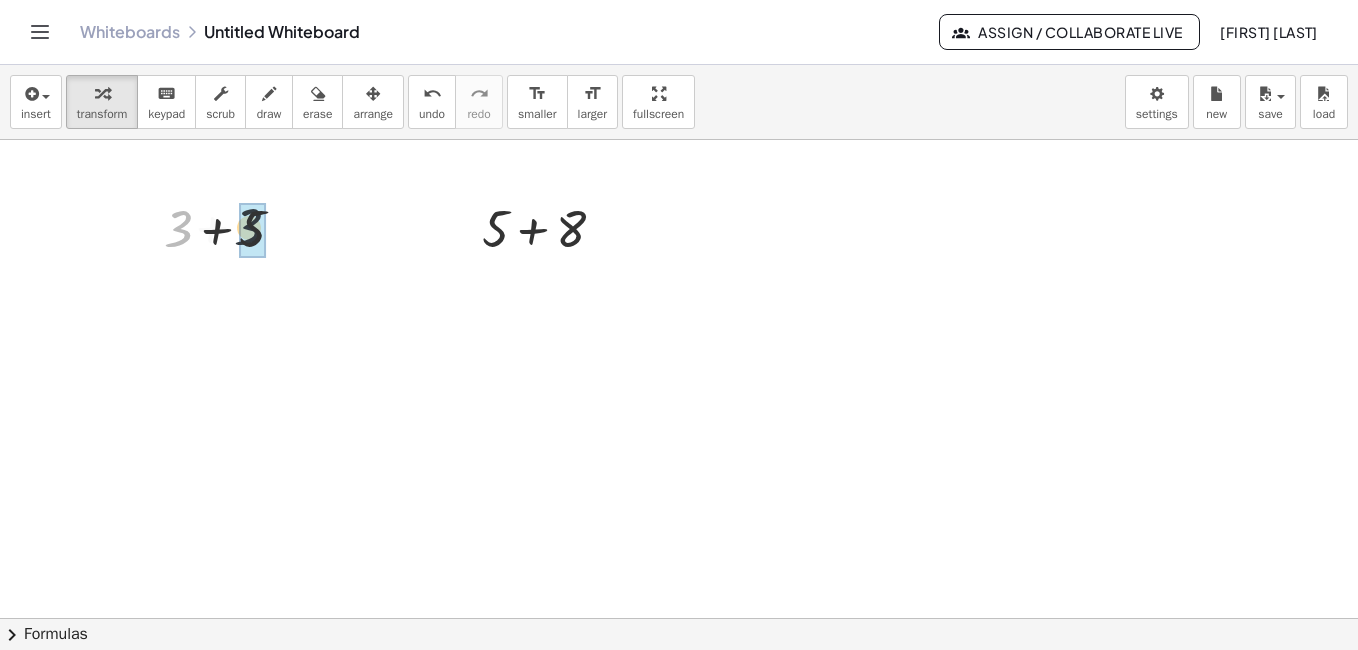 drag, startPoint x: 174, startPoint y: 227, endPoint x: 266, endPoint y: 221, distance: 92.19544 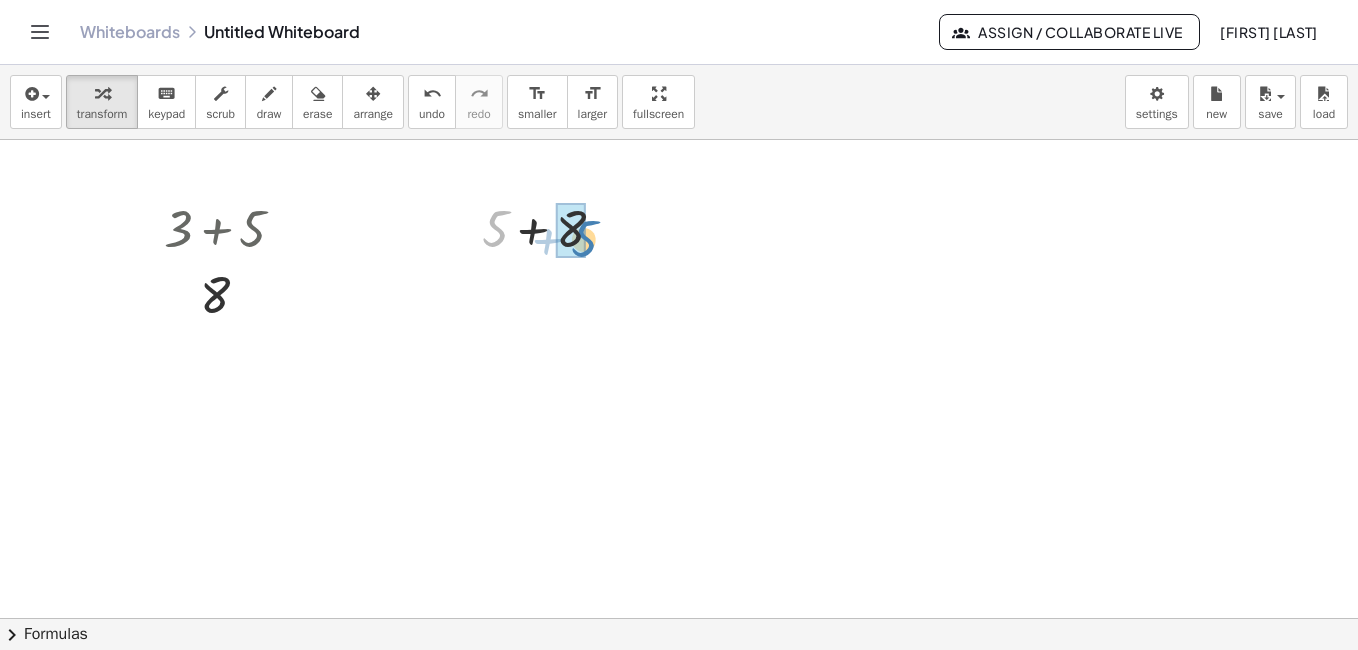 drag, startPoint x: 498, startPoint y: 218, endPoint x: 585, endPoint y: 228, distance: 87.57283 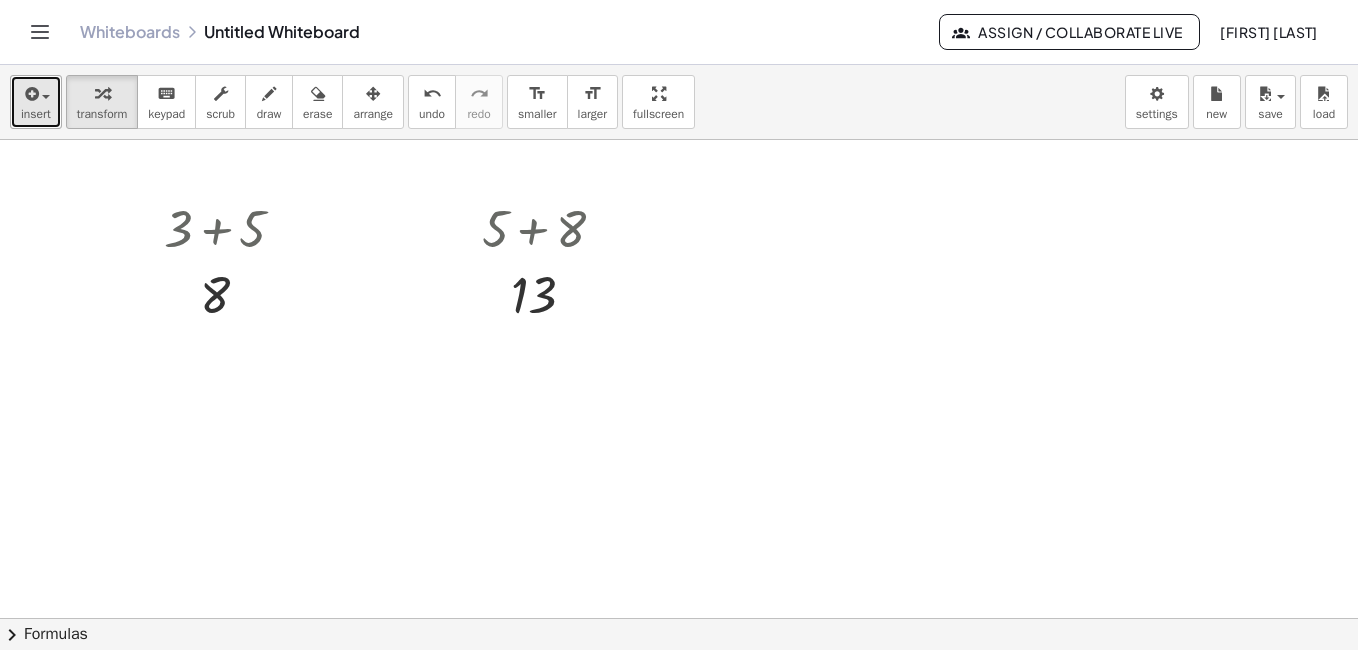 click on "insert" at bounding box center (36, 102) 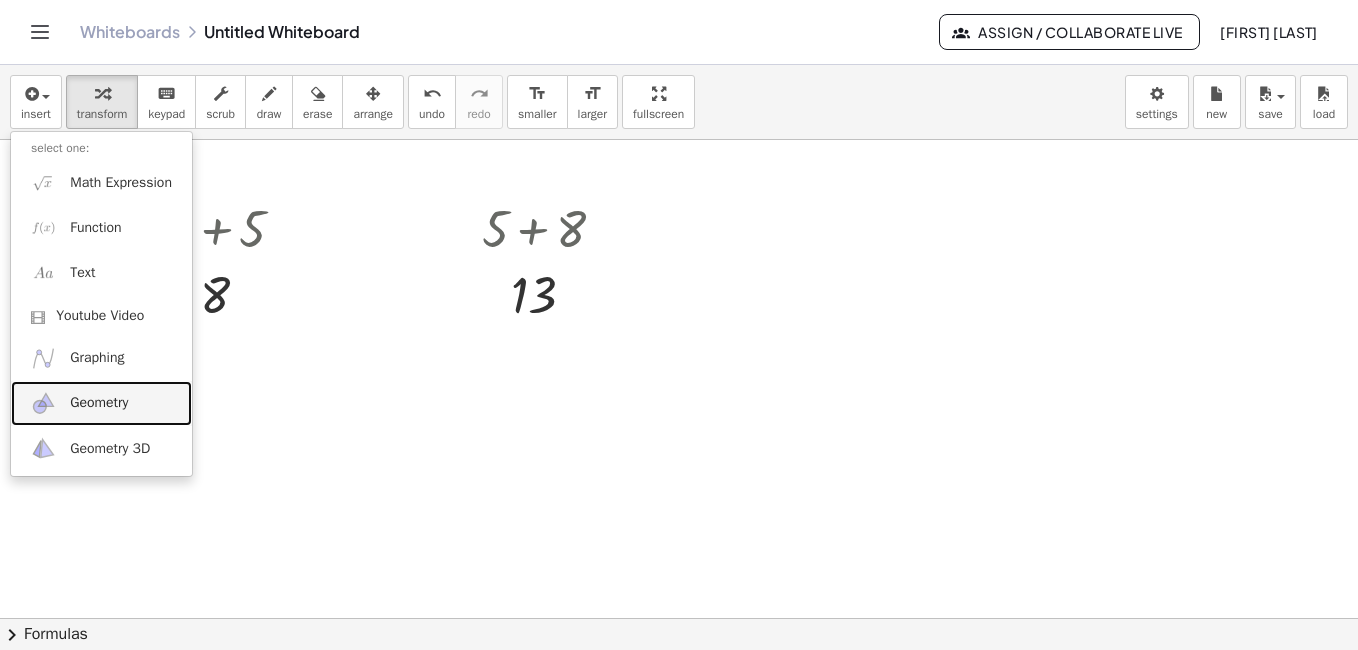 click on "Geometry" at bounding box center [99, 403] 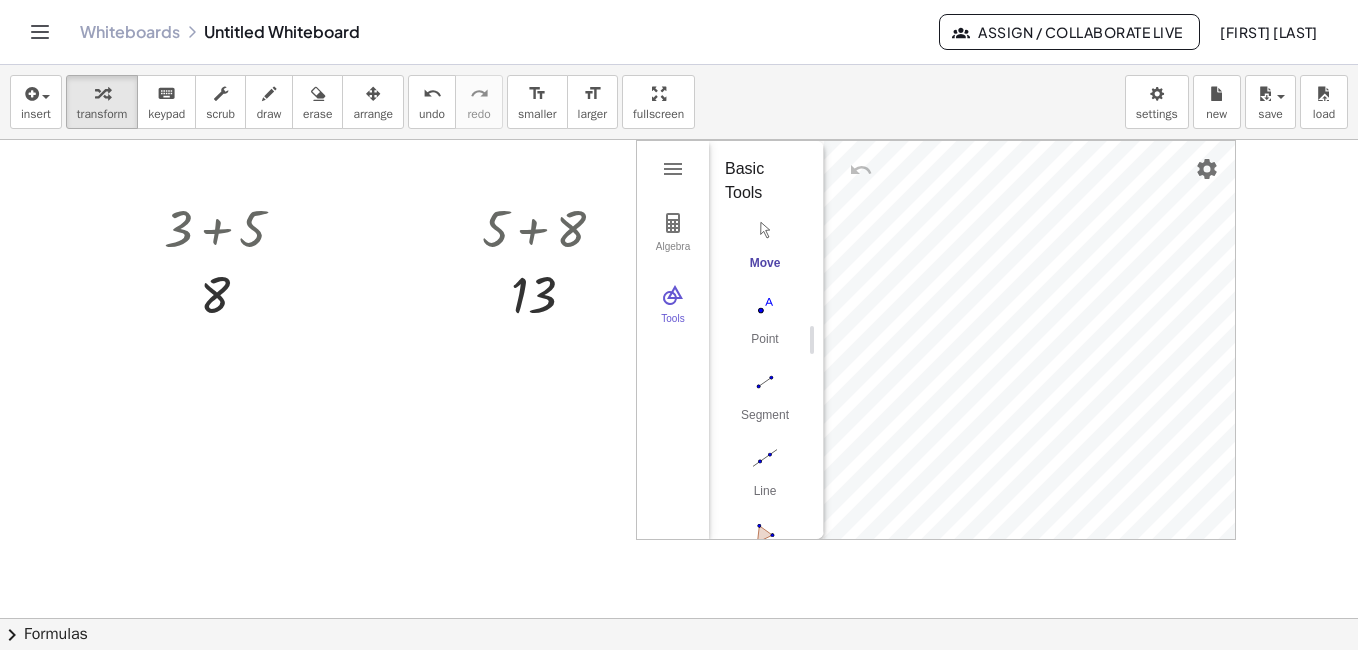 scroll, scrollTop: 78, scrollLeft: 0, axis: vertical 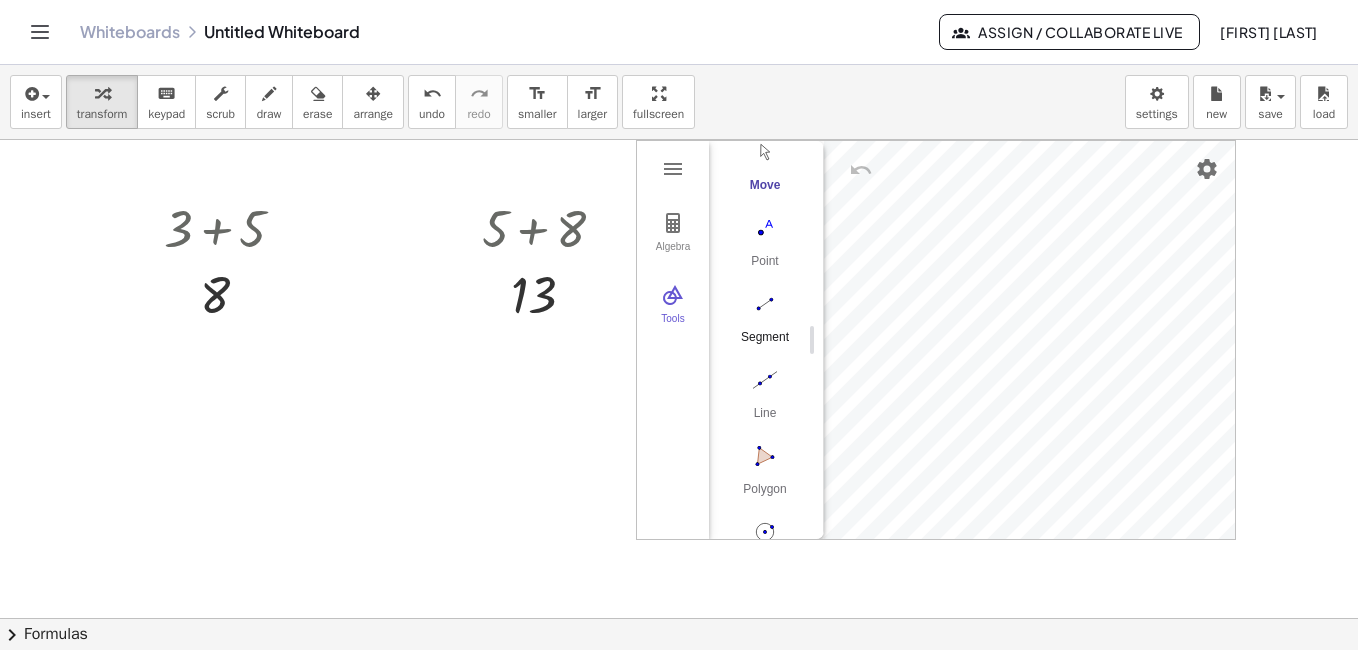 click at bounding box center [765, 304] 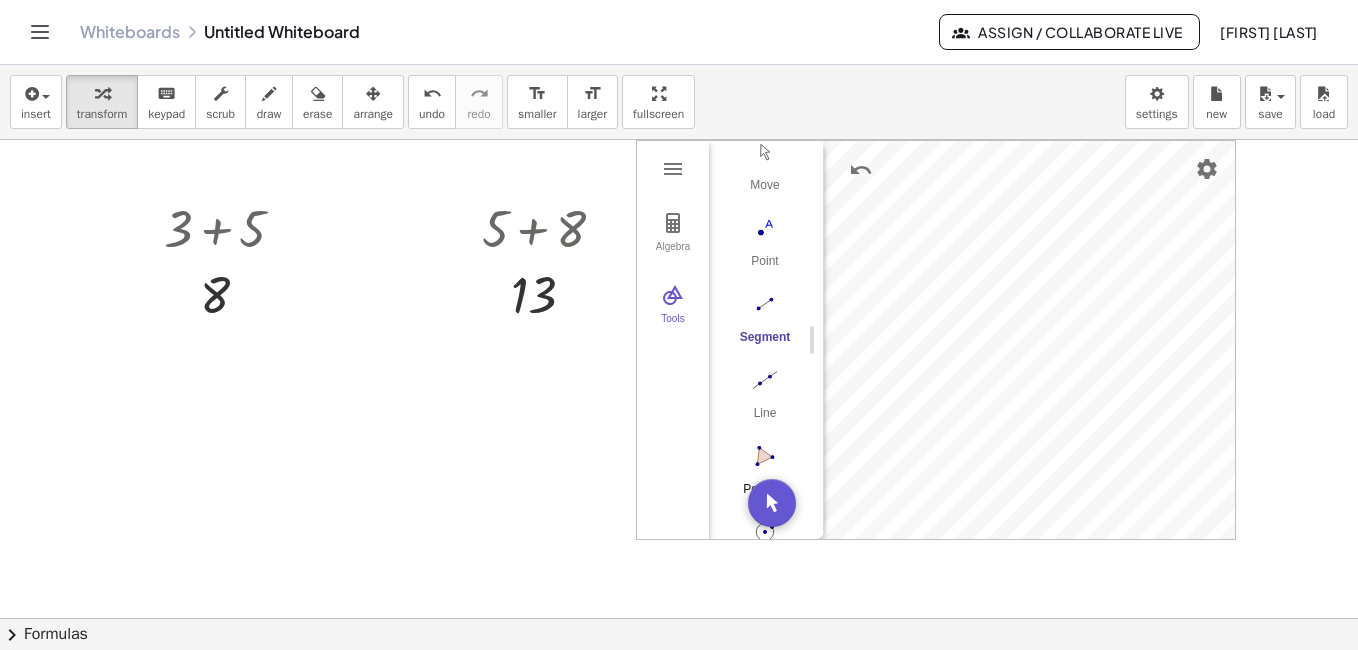 click at bounding box center [765, 456] 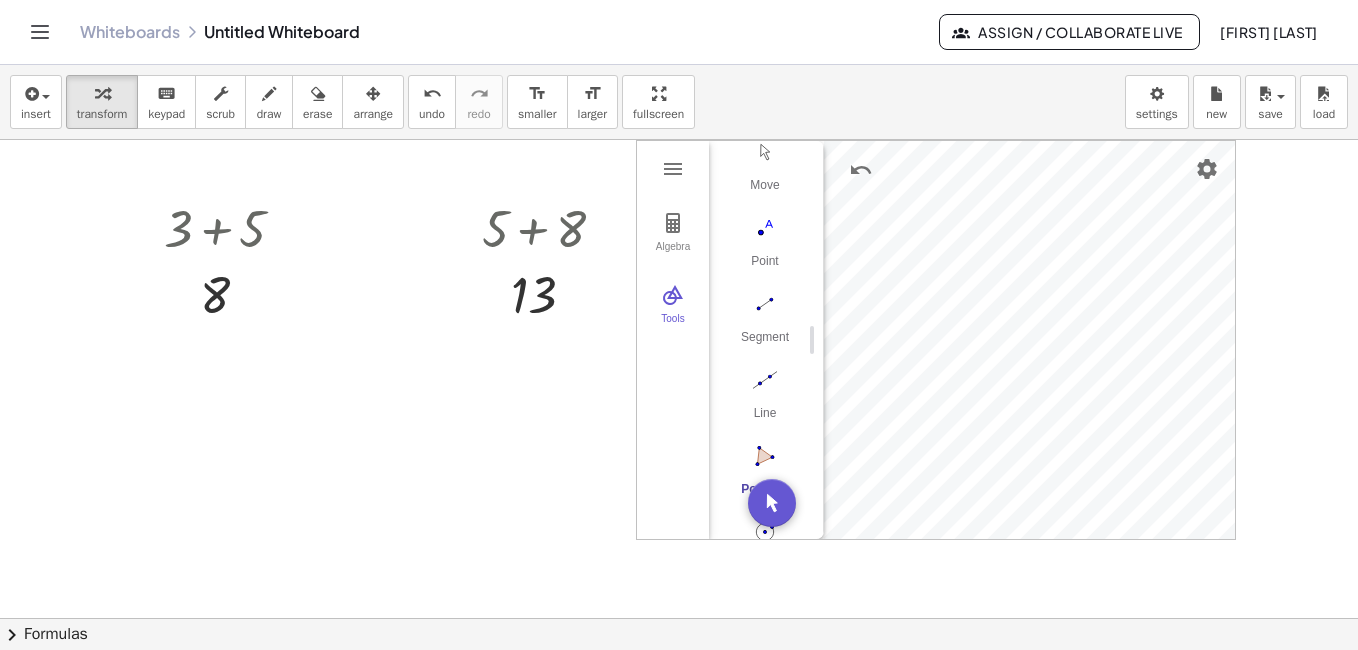 click at bounding box center [679, 683] 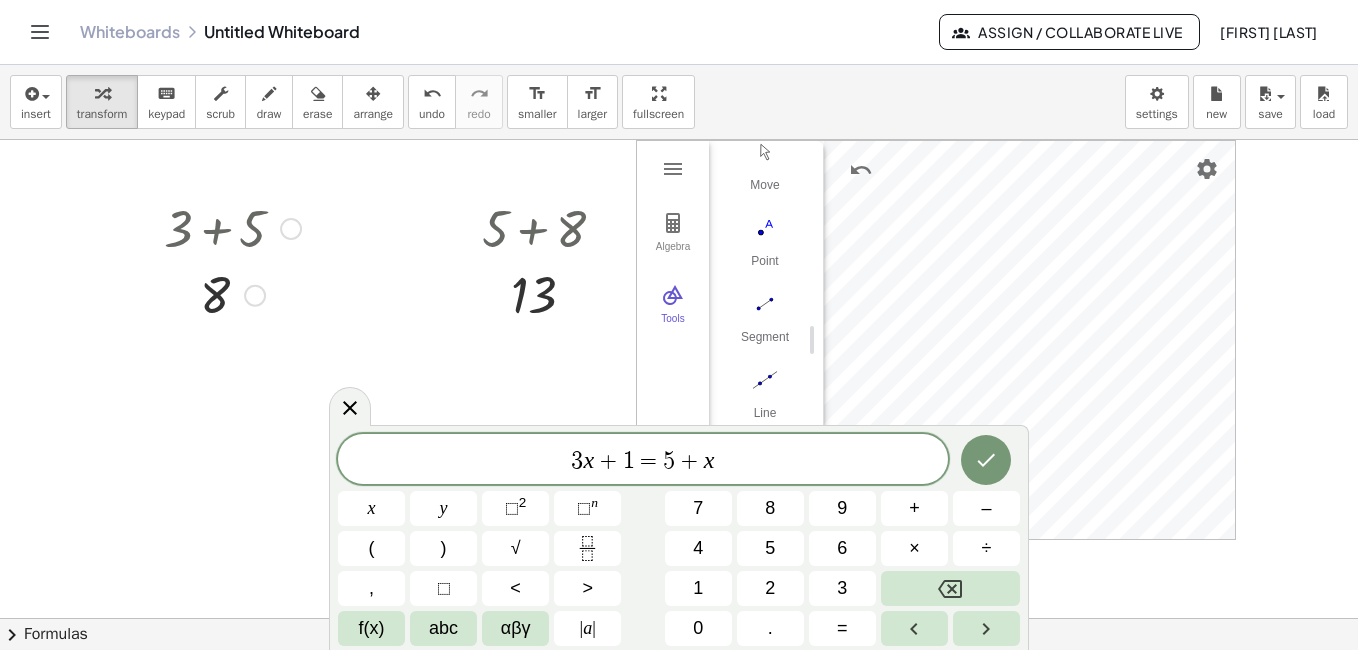 click at bounding box center (232, 227) 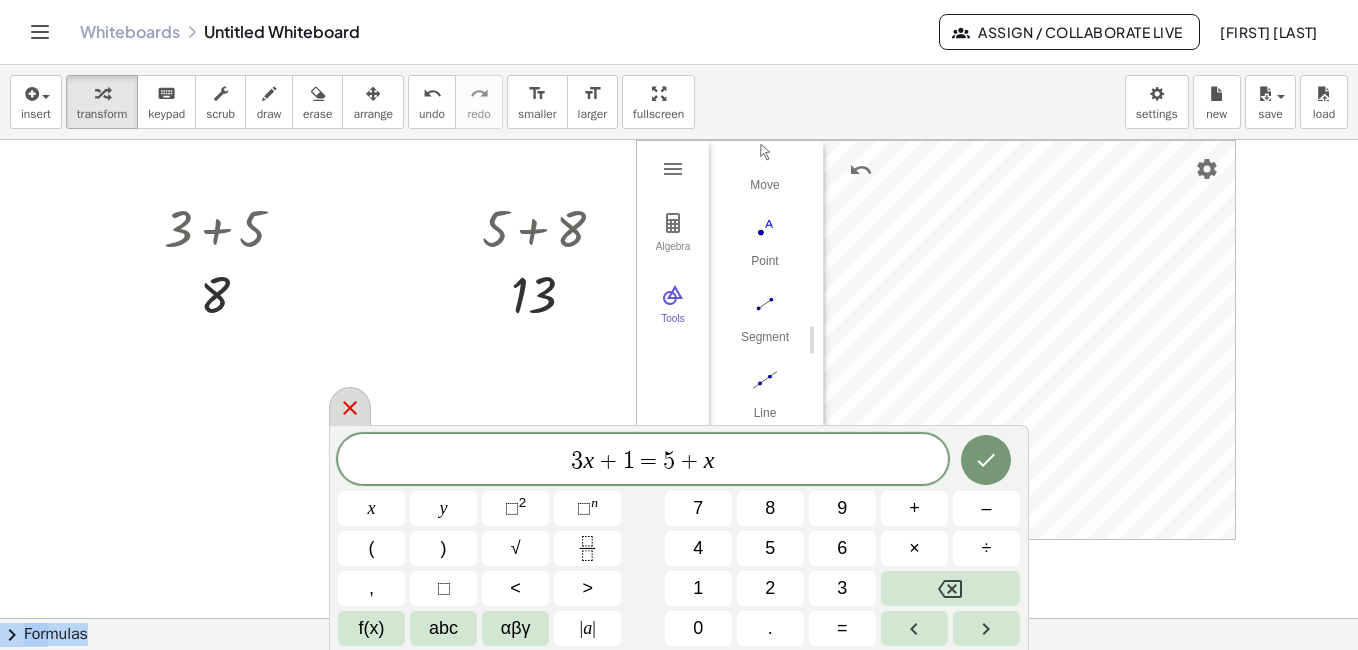 drag, startPoint x: 259, startPoint y: 234, endPoint x: 344, endPoint y: 405, distance: 190.96072 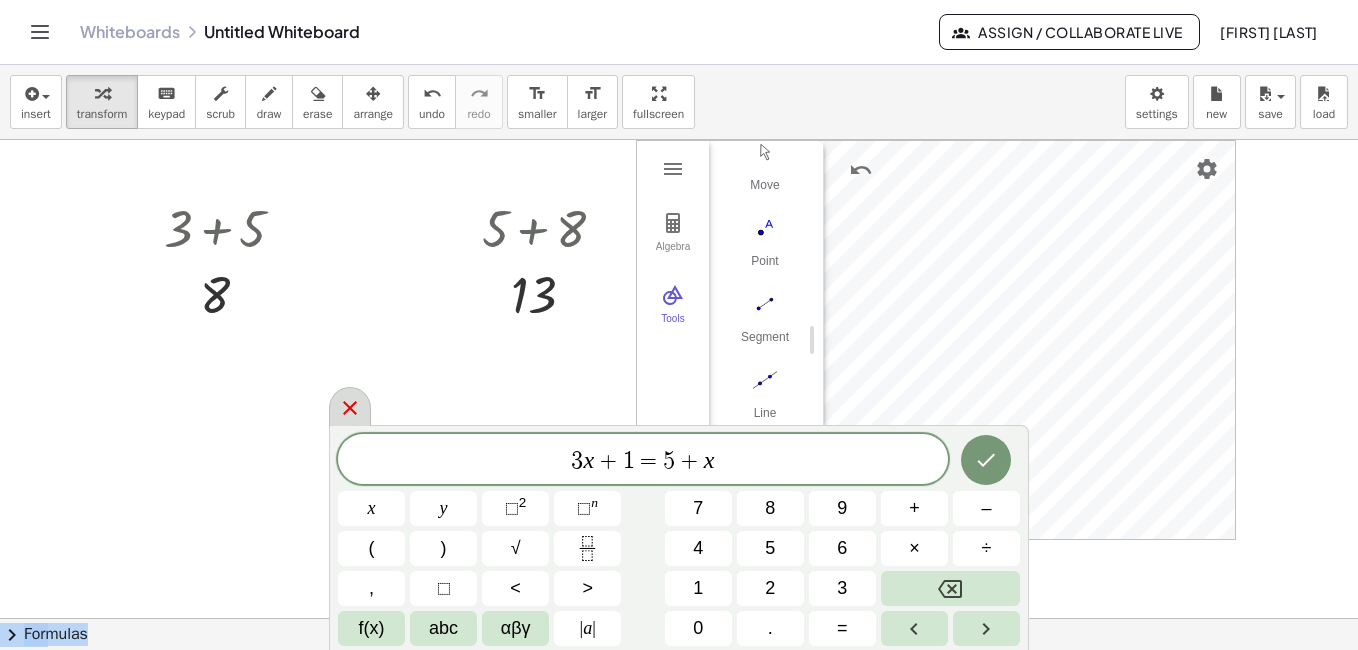 click 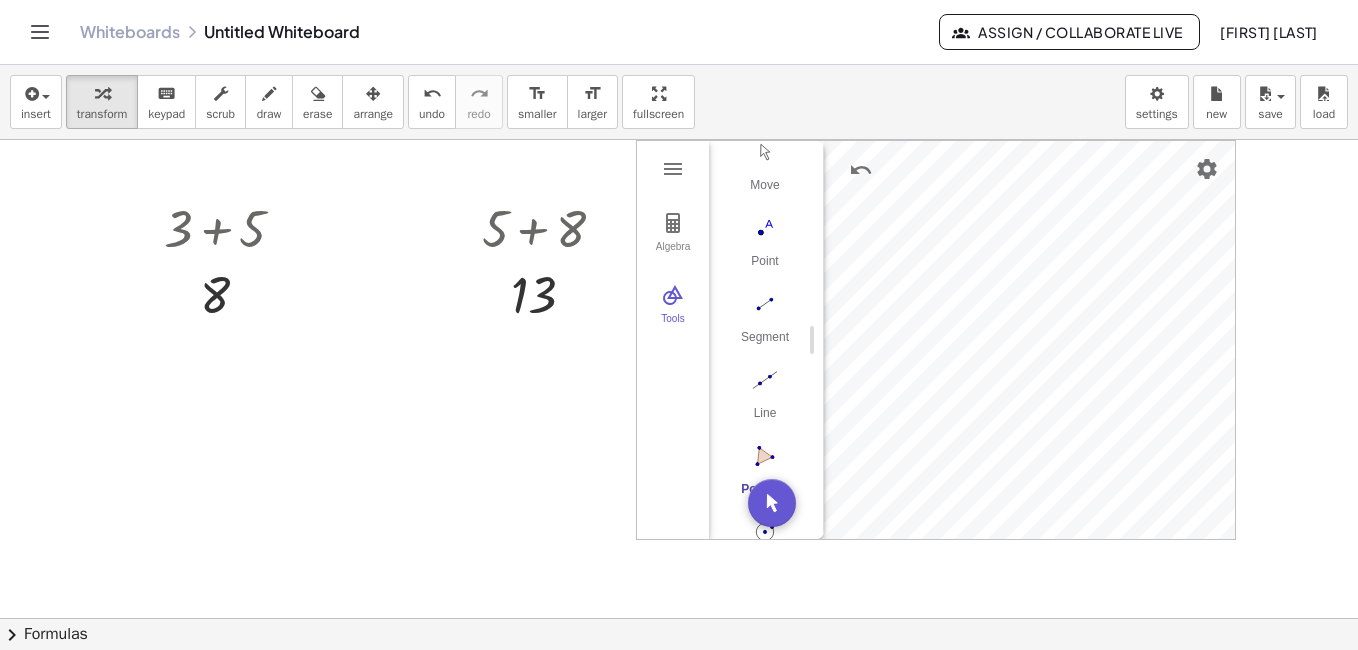 click on "Algebra Tools" at bounding box center (673, 340) 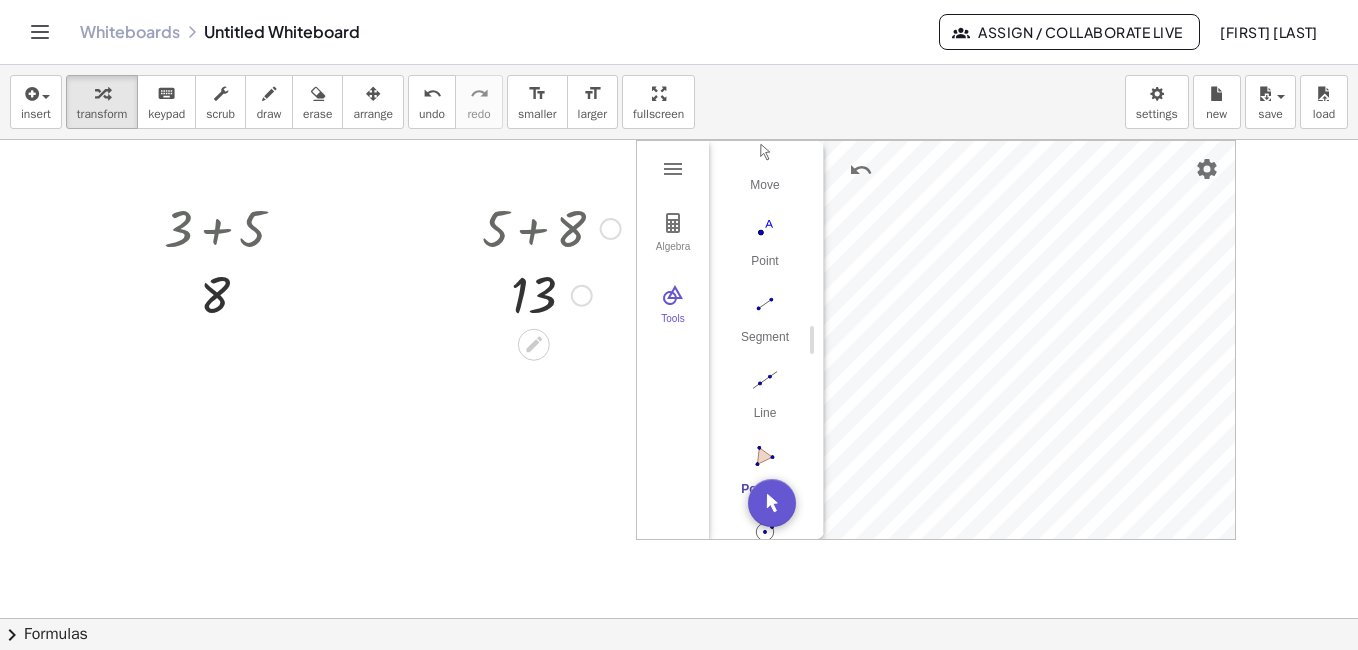 click 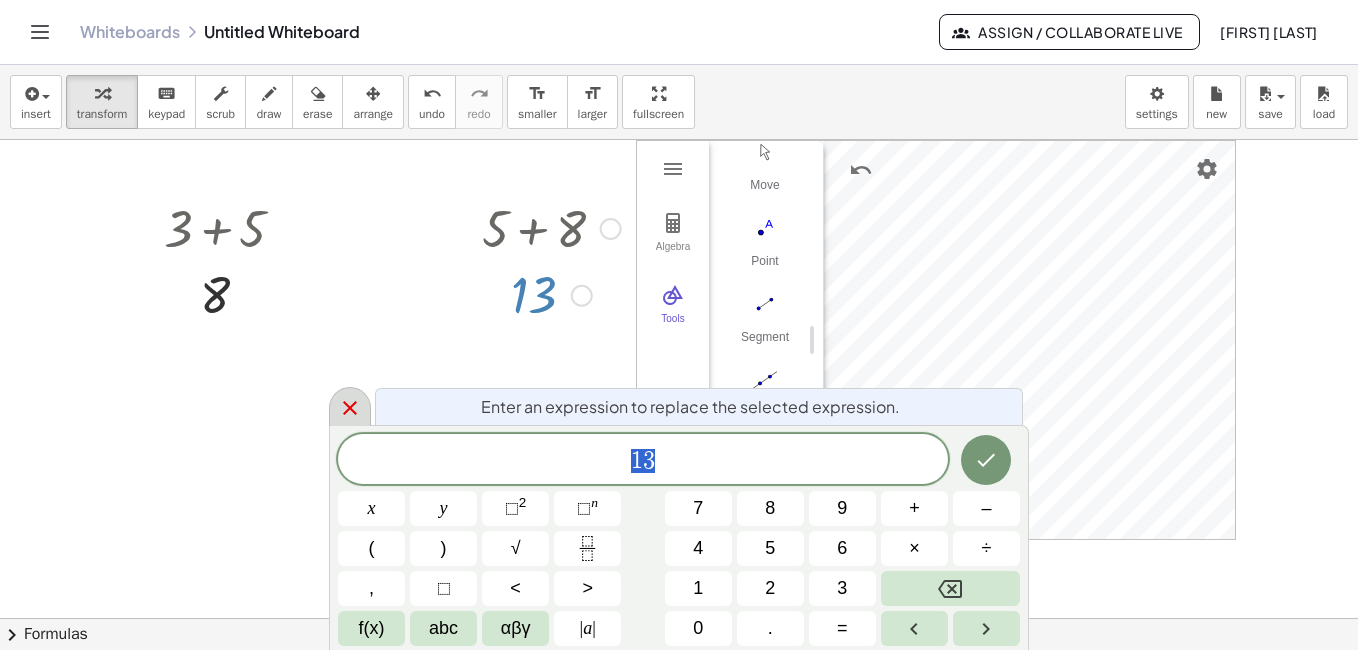 click 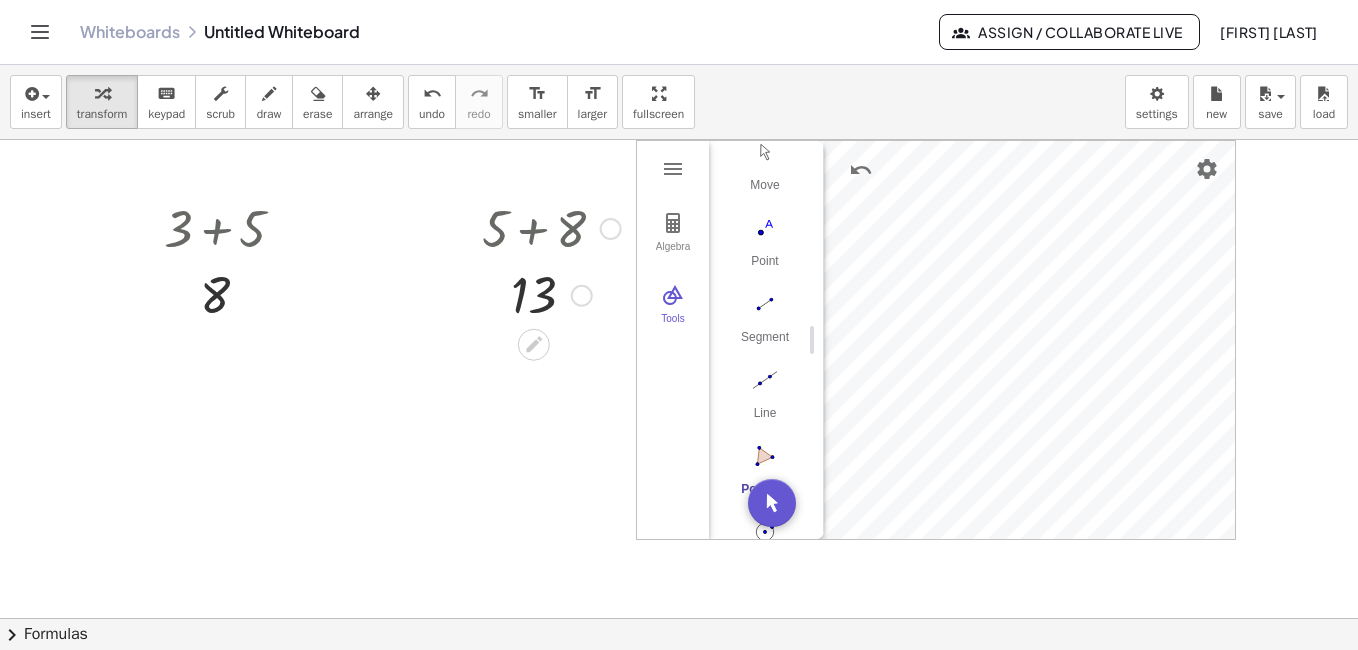 click at bounding box center [582, 296] 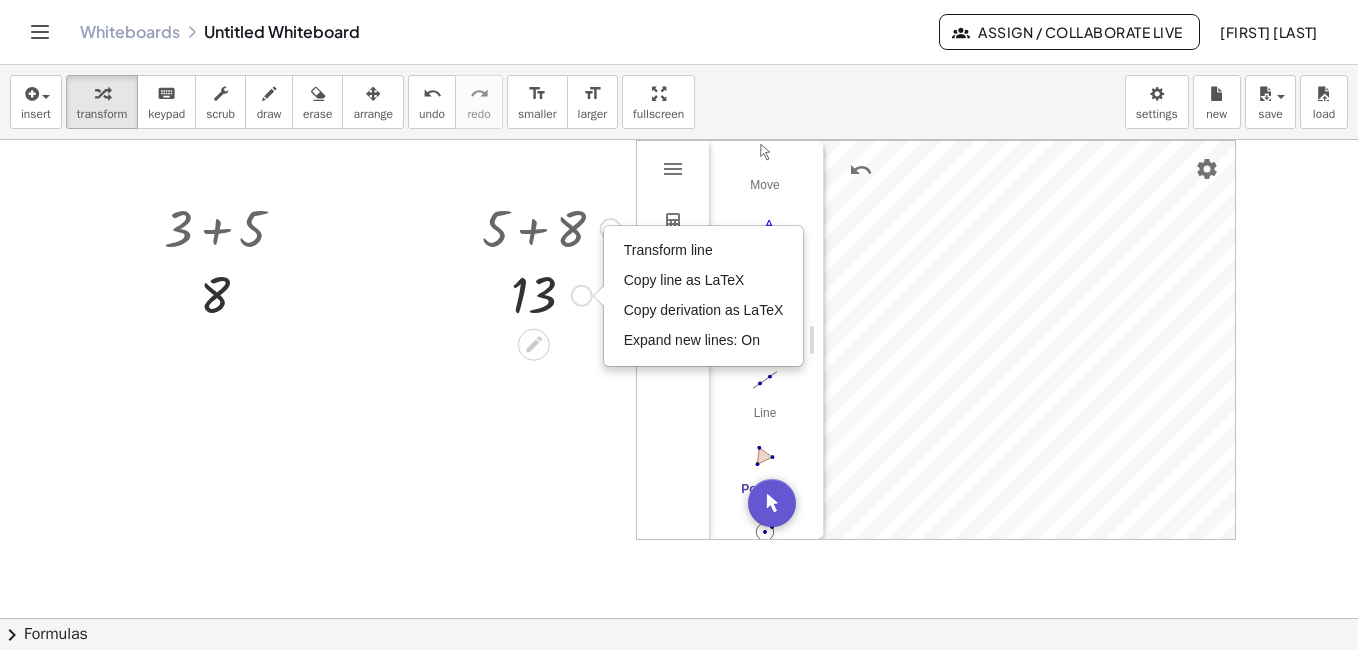 click on "Transform line Copy line as LaTeX Copy derivation as LaTeX Expand new lines: On" at bounding box center (582, 296) 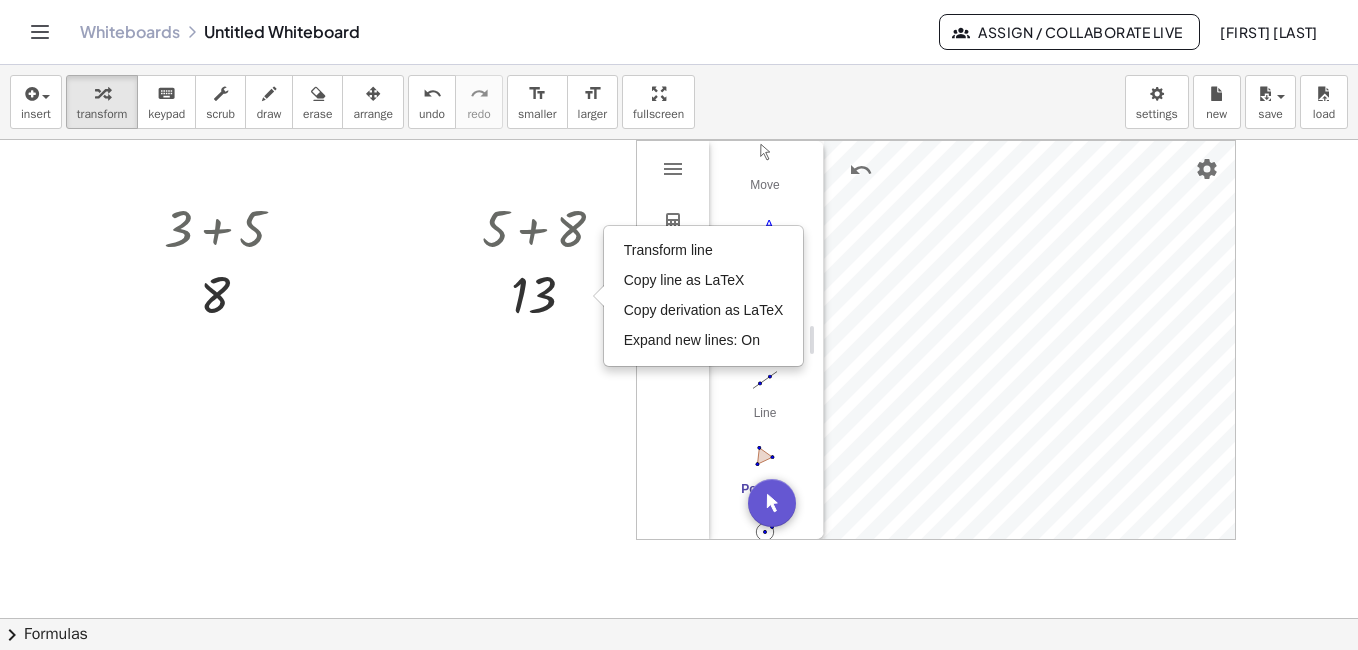 click at bounding box center (679, 683) 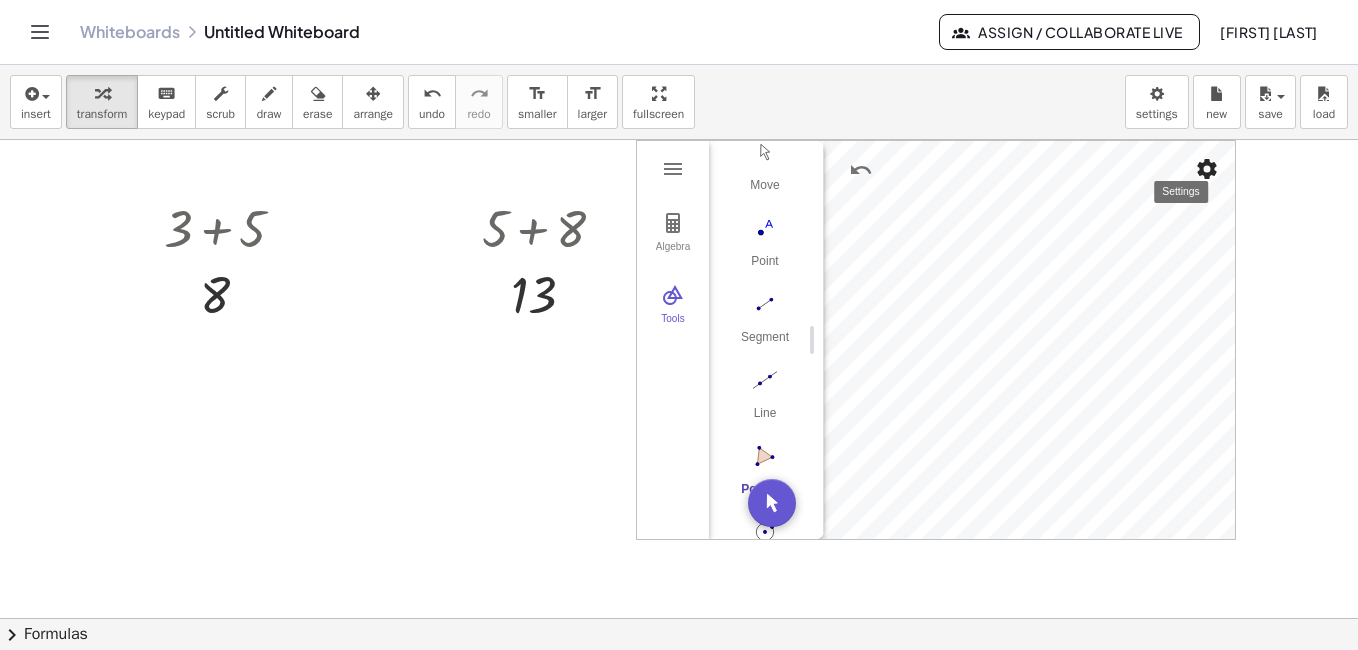 click at bounding box center [1207, 169] 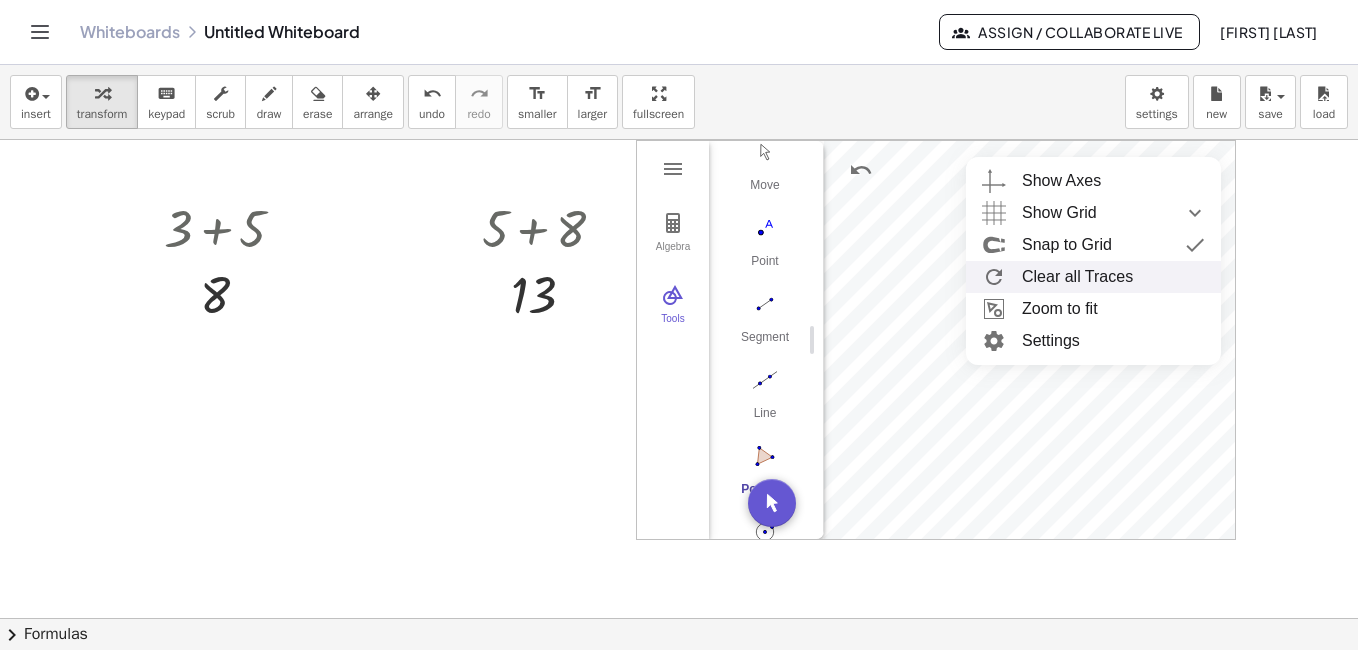 click on "Clear all Traces" at bounding box center [1093, 277] 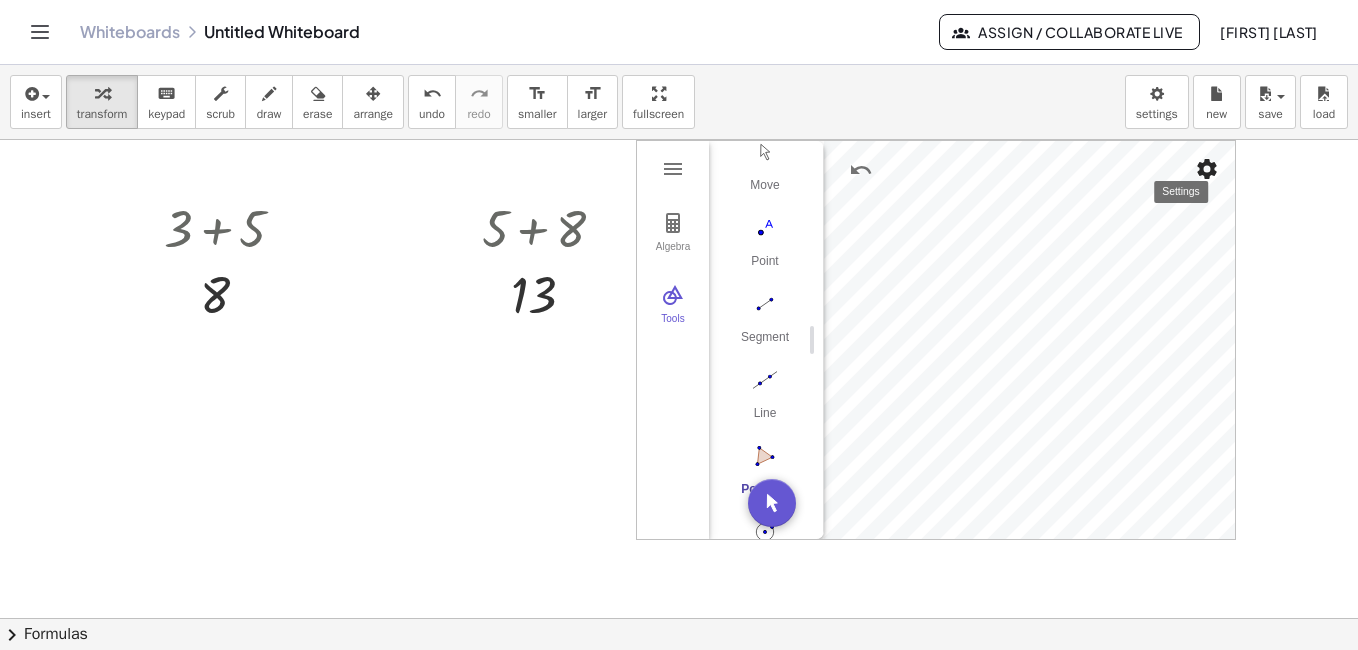 click at bounding box center (1207, 169) 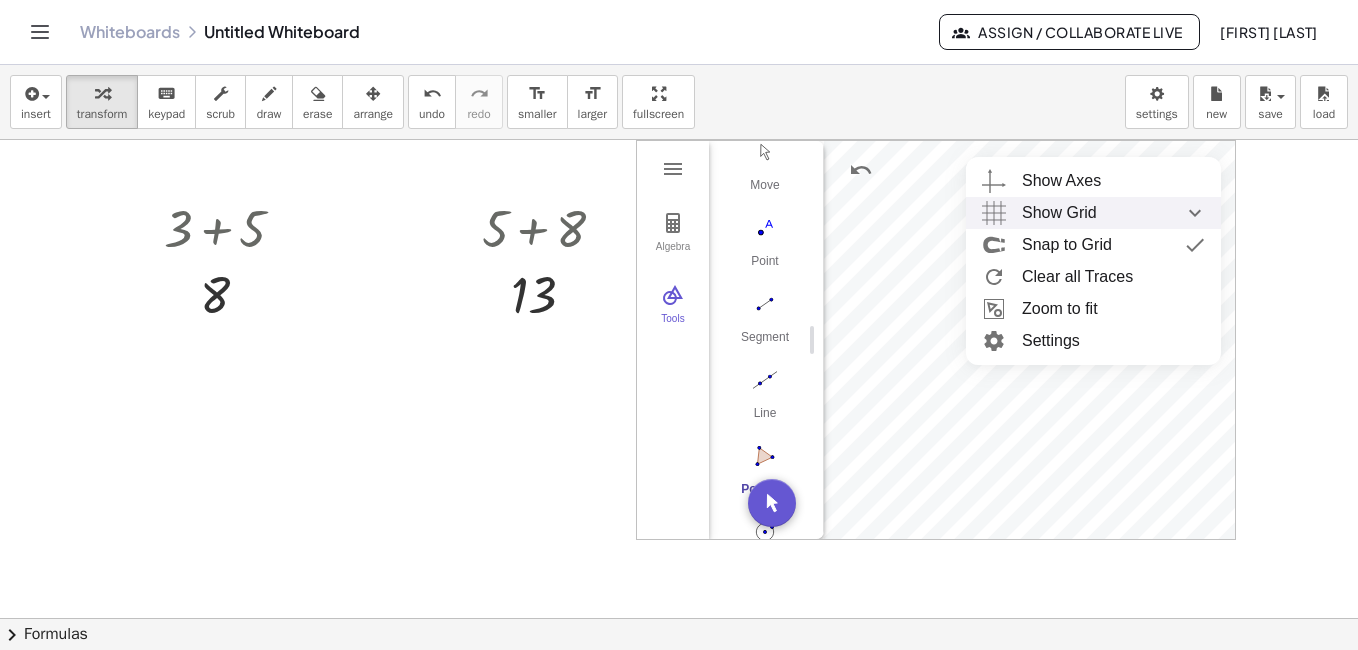 click on "Show Grid" at bounding box center (1113, 213) 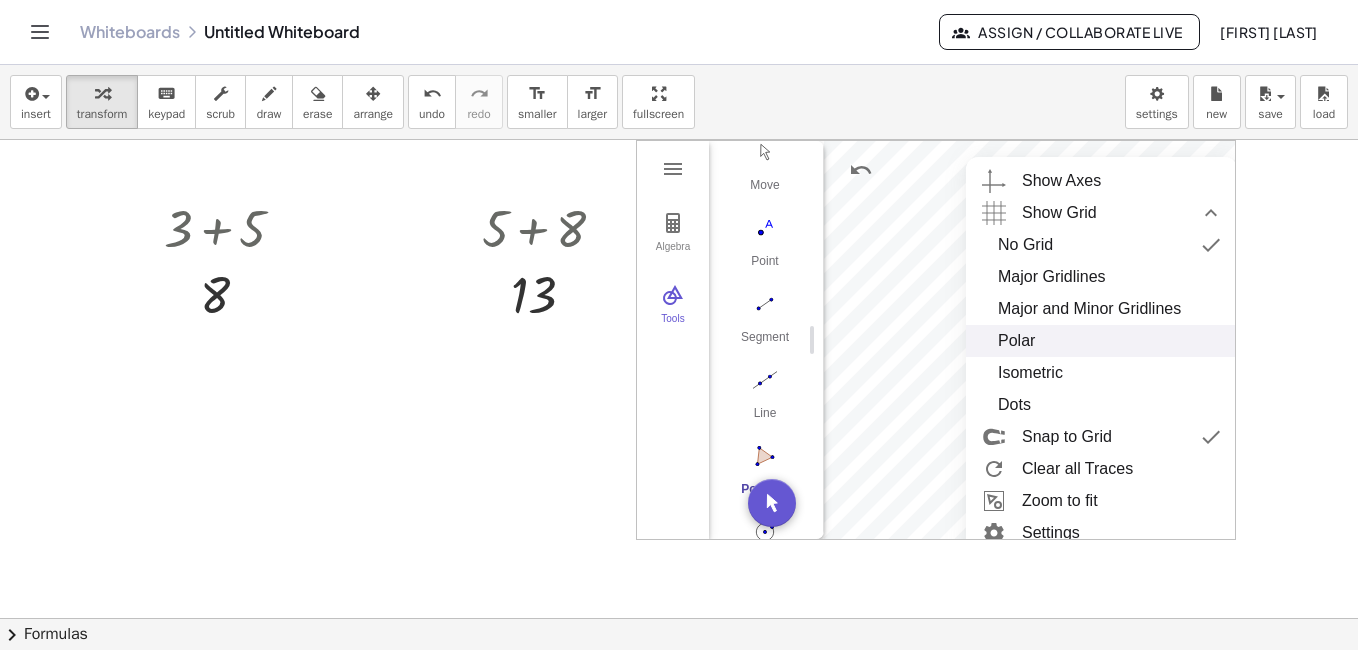 click on "Polar" at bounding box center (1016, 341) 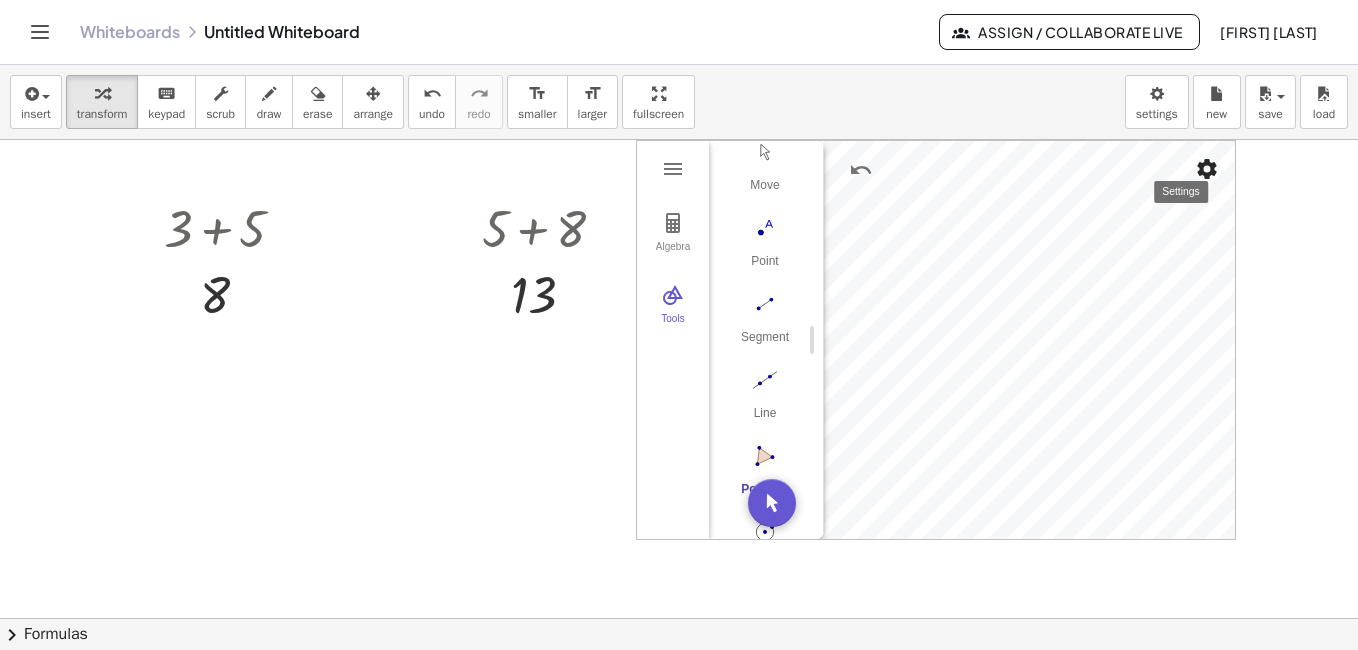 click at bounding box center [1207, 169] 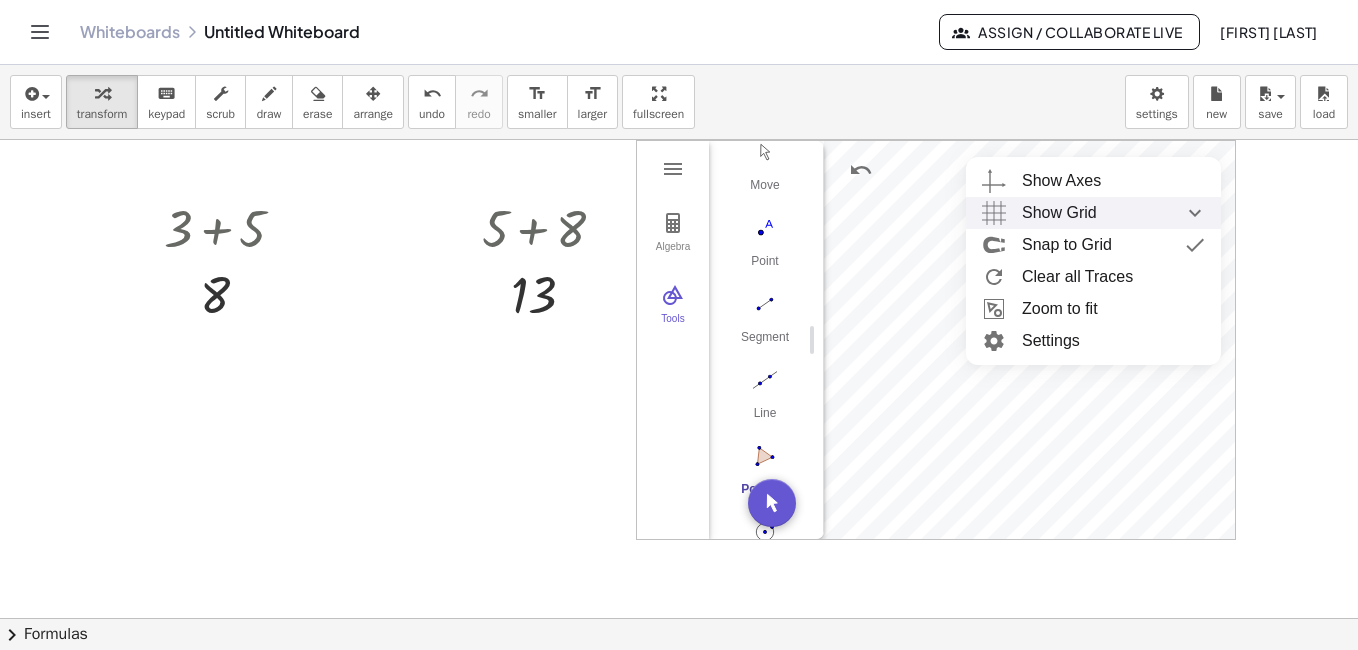 click on "Show Grid" at bounding box center (1059, 213) 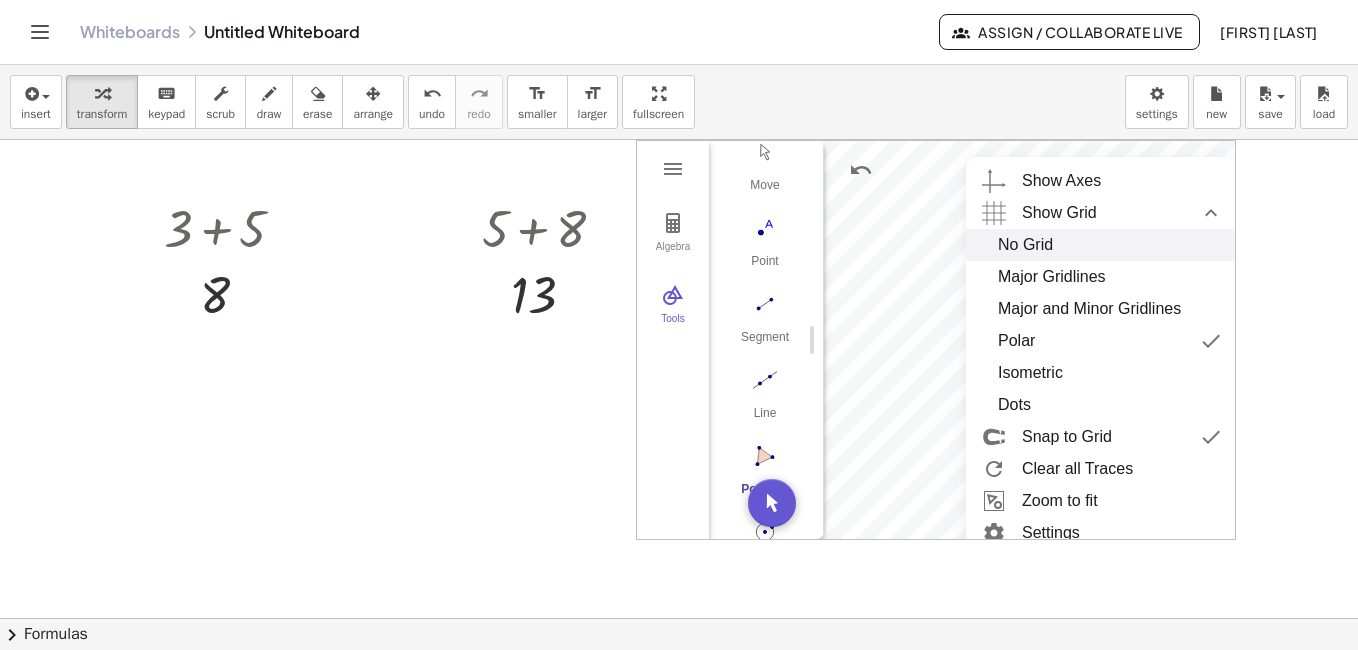click on "No Grid" at bounding box center (1101, 245) 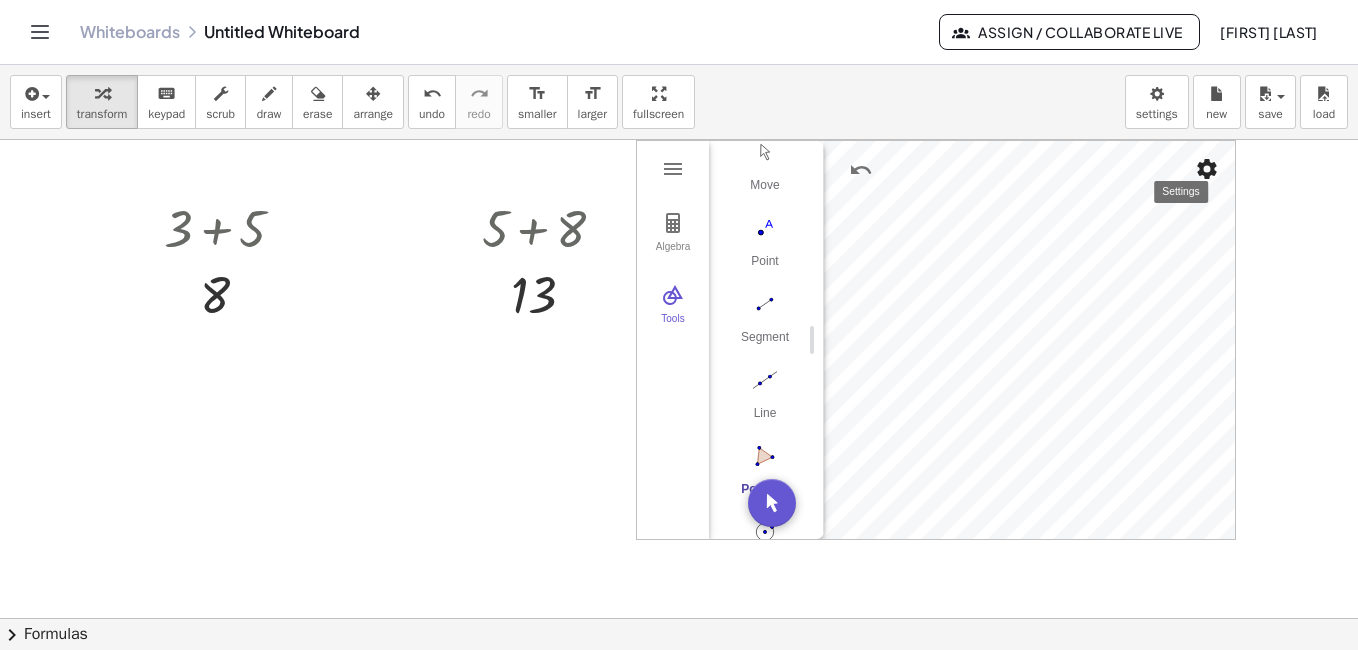 click at bounding box center (1207, 169) 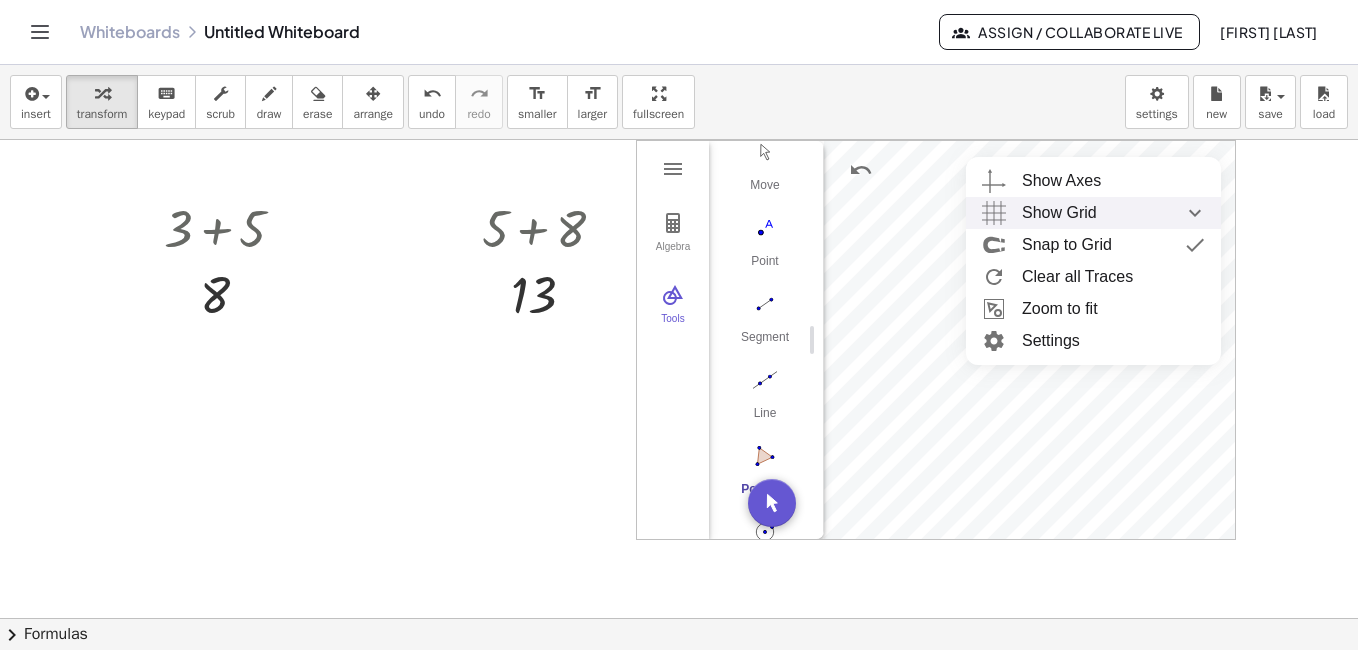 click on "Show Grid" at bounding box center [1113, 213] 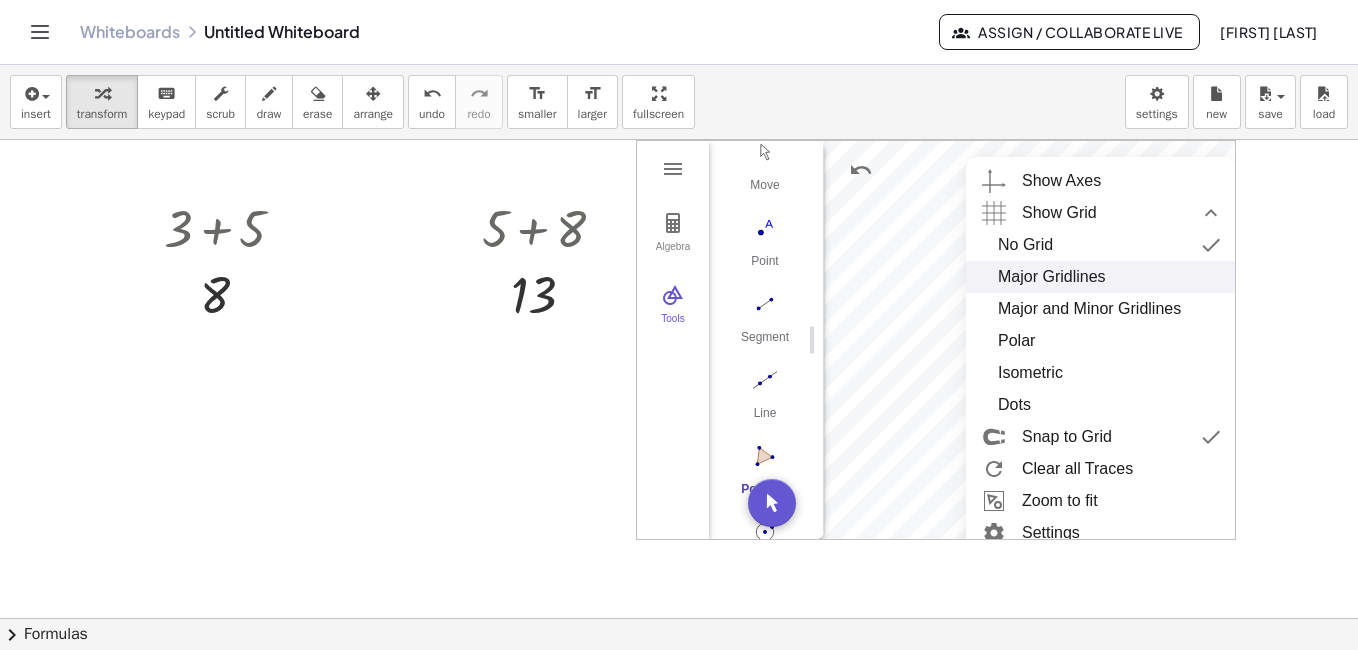 click on "Major Gridlines" at bounding box center (1052, 277) 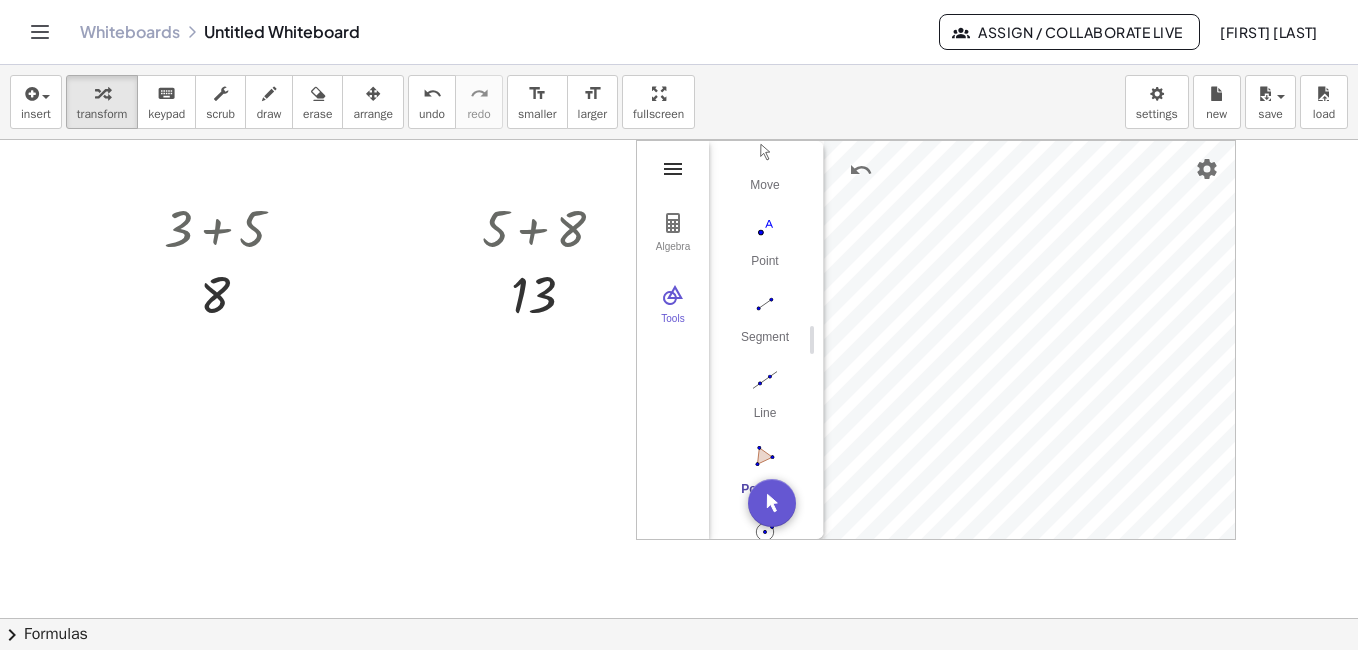 click at bounding box center (673, 169) 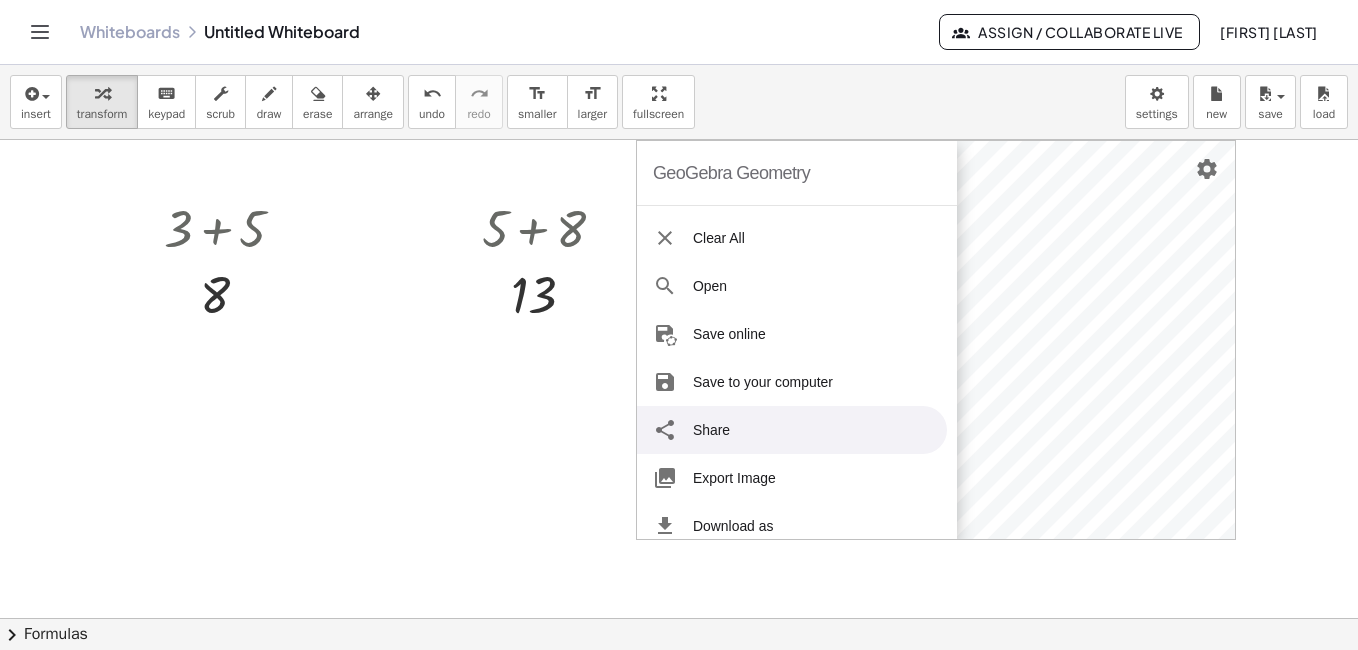 click at bounding box center [679, 683] 